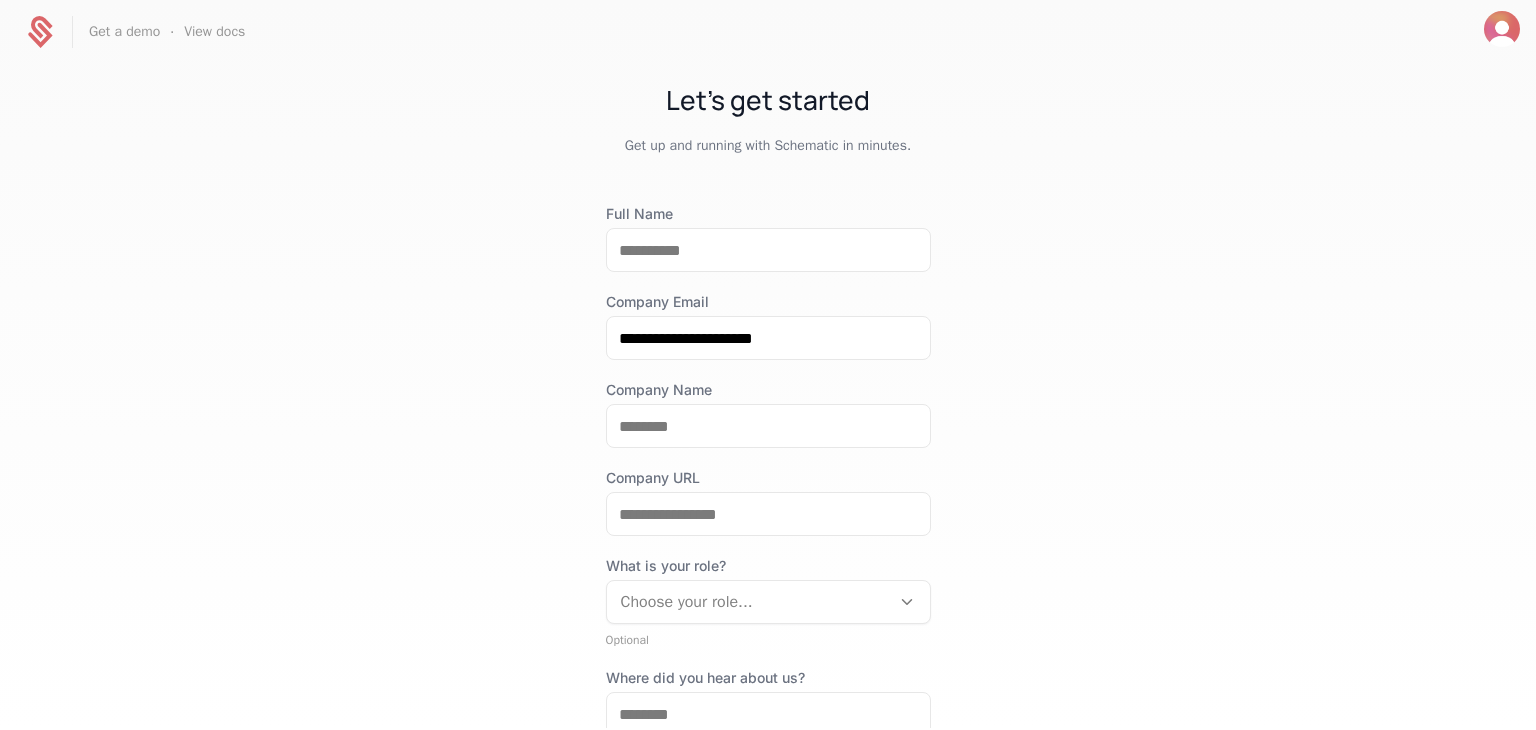 scroll, scrollTop: 0, scrollLeft: 0, axis: both 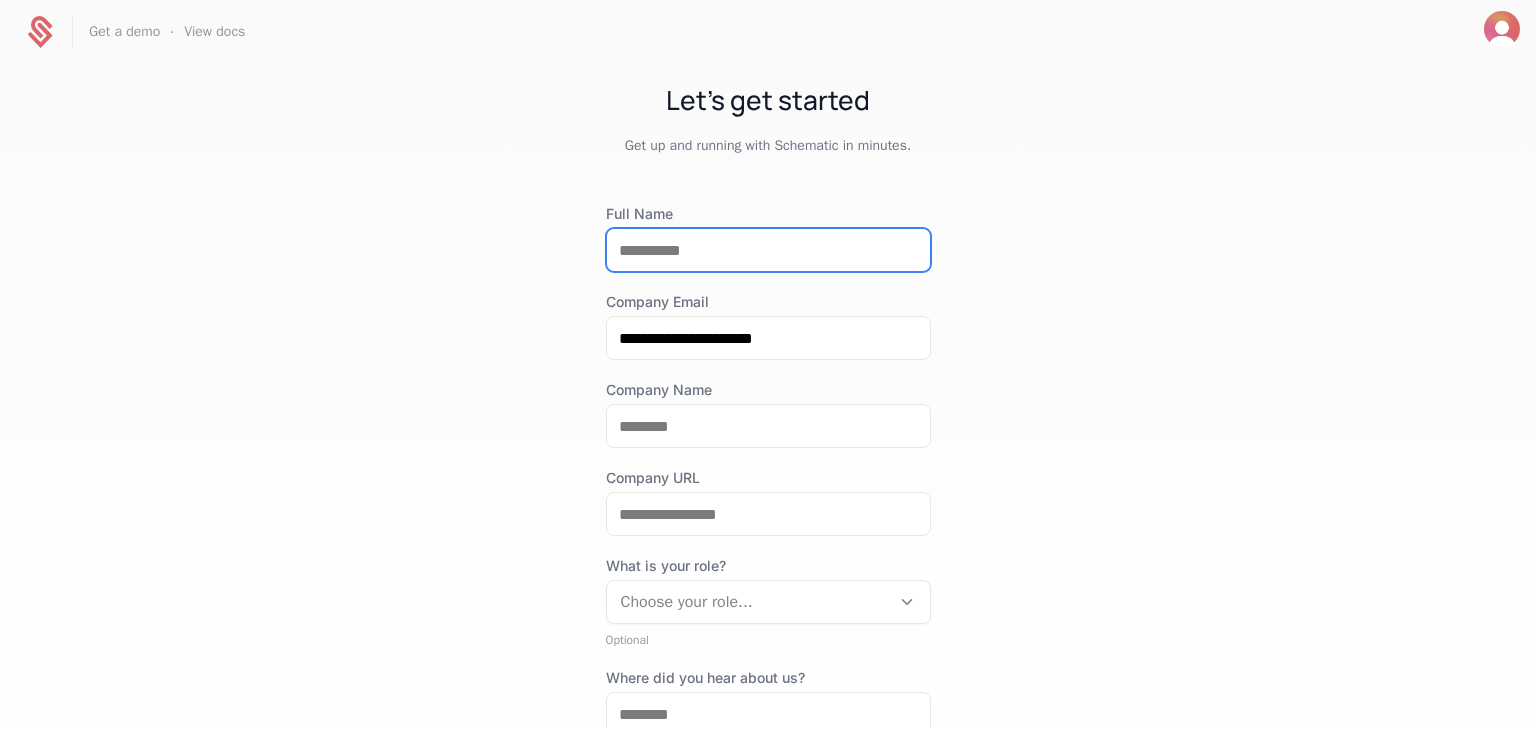 click on "Full Name" at bounding box center (768, 250) 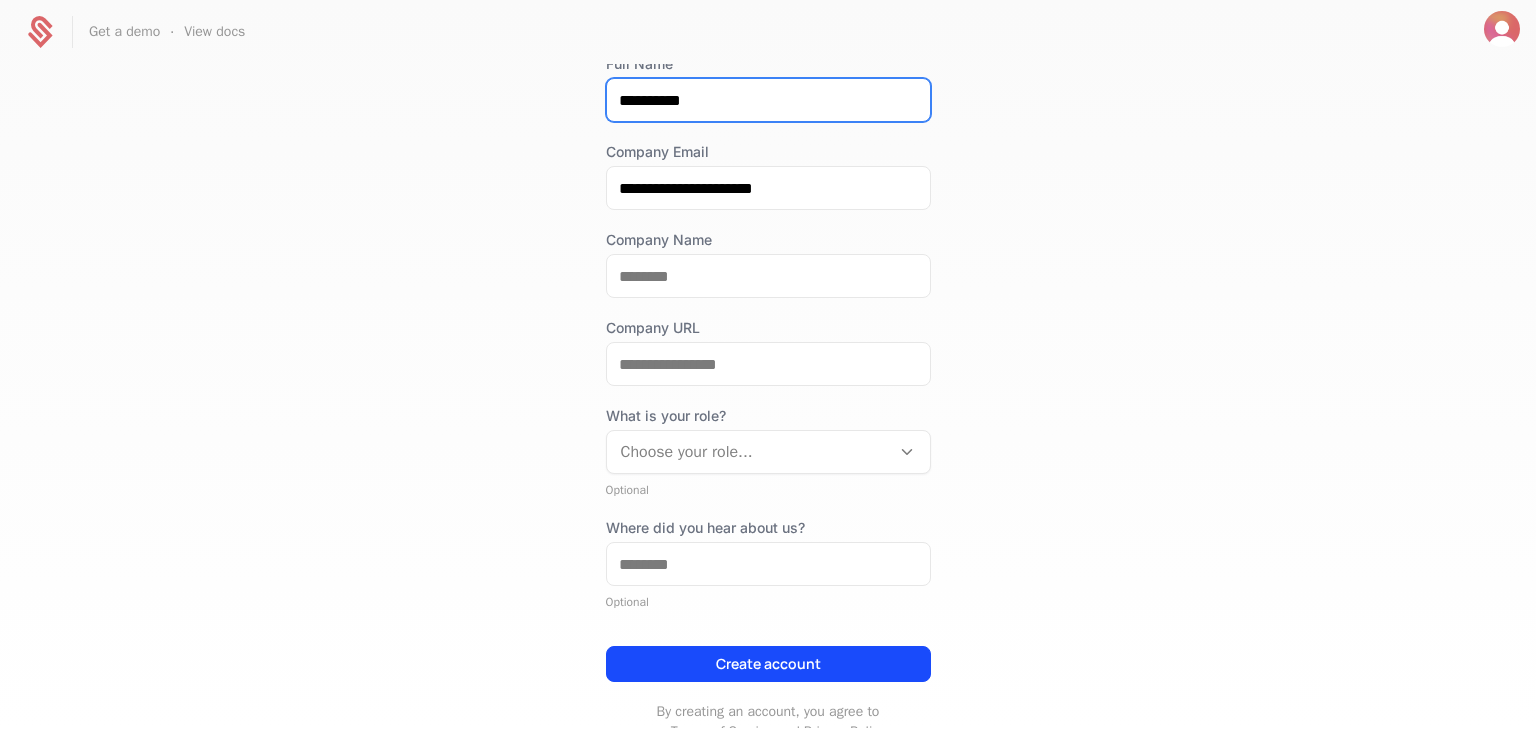 scroll, scrollTop: 151, scrollLeft: 0, axis: vertical 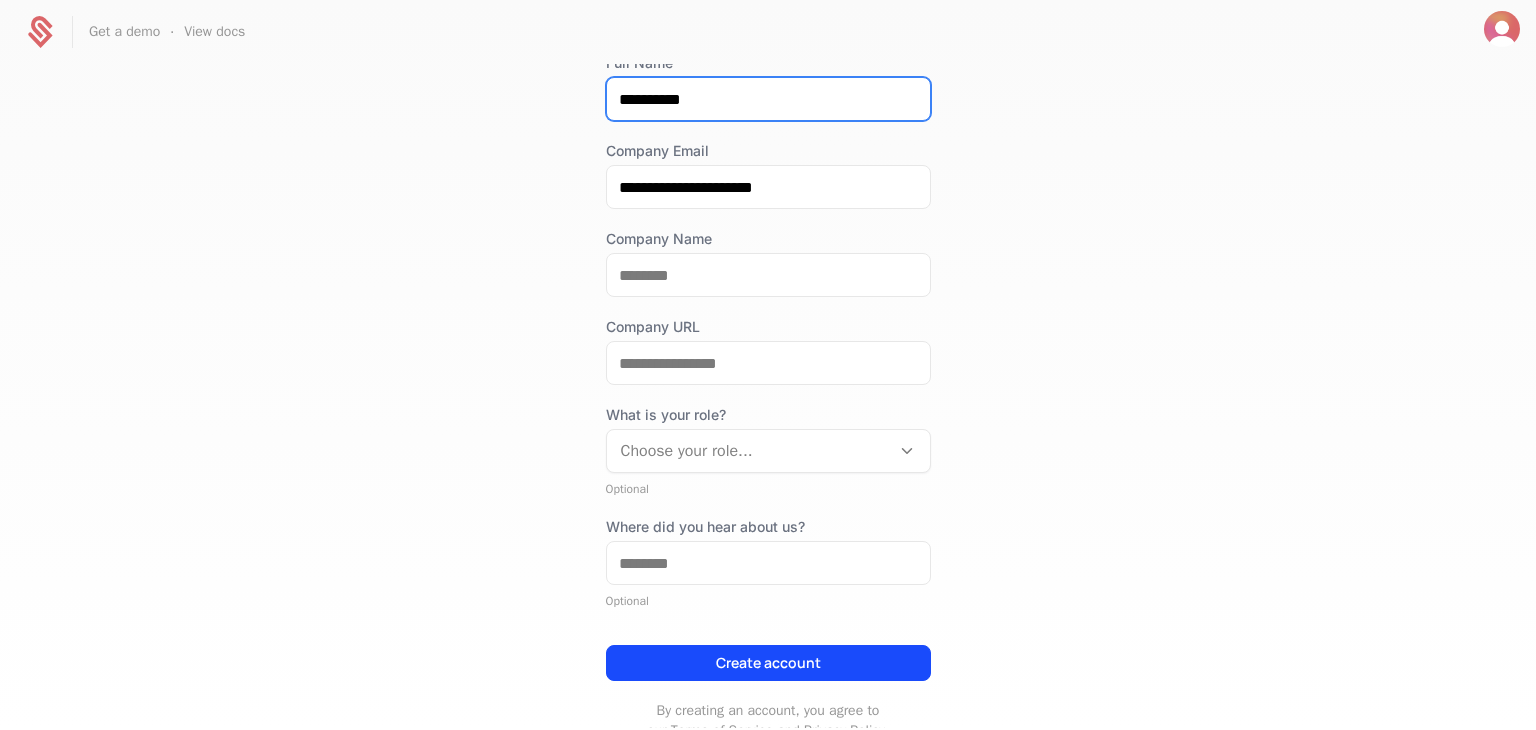 type on "**********" 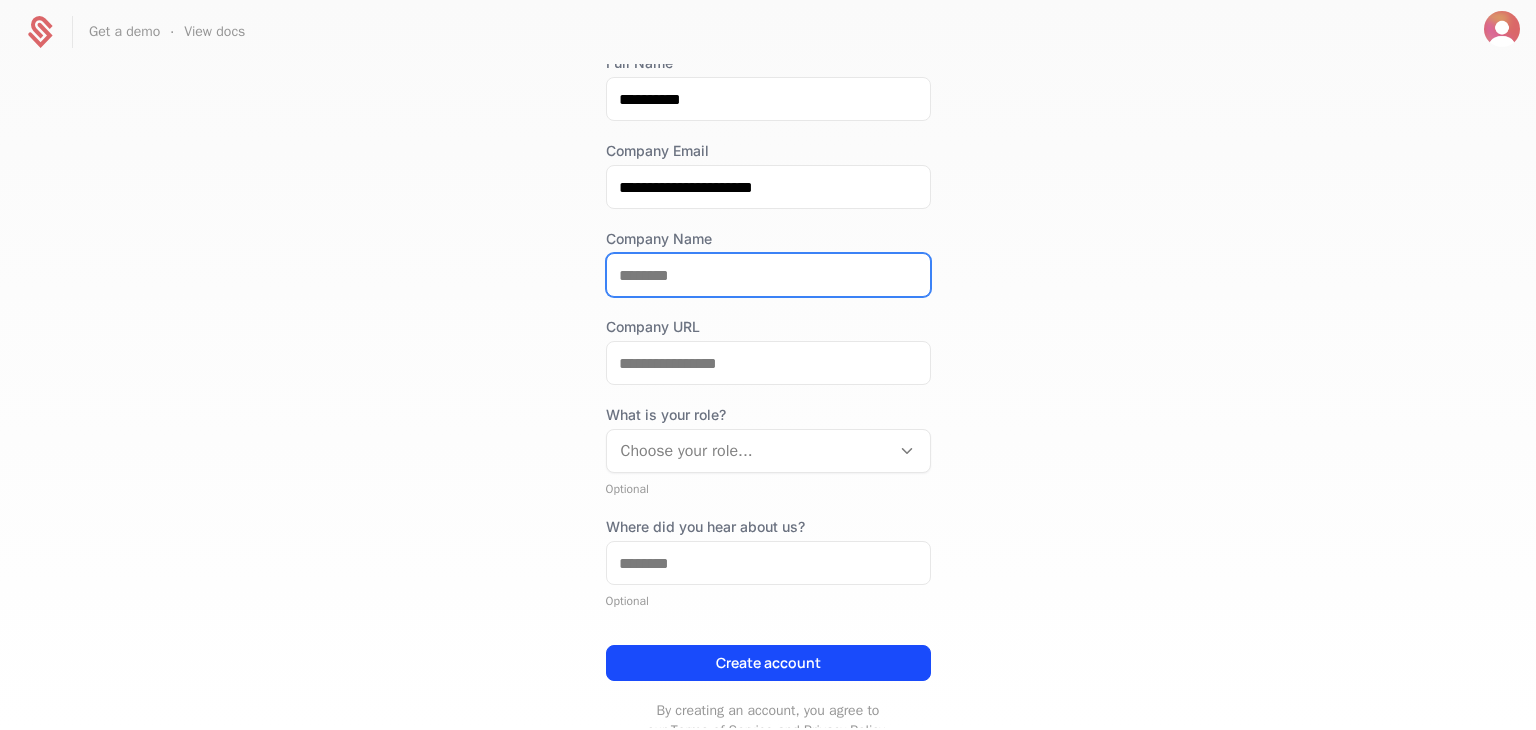 click on "Company Name" at bounding box center [768, 275] 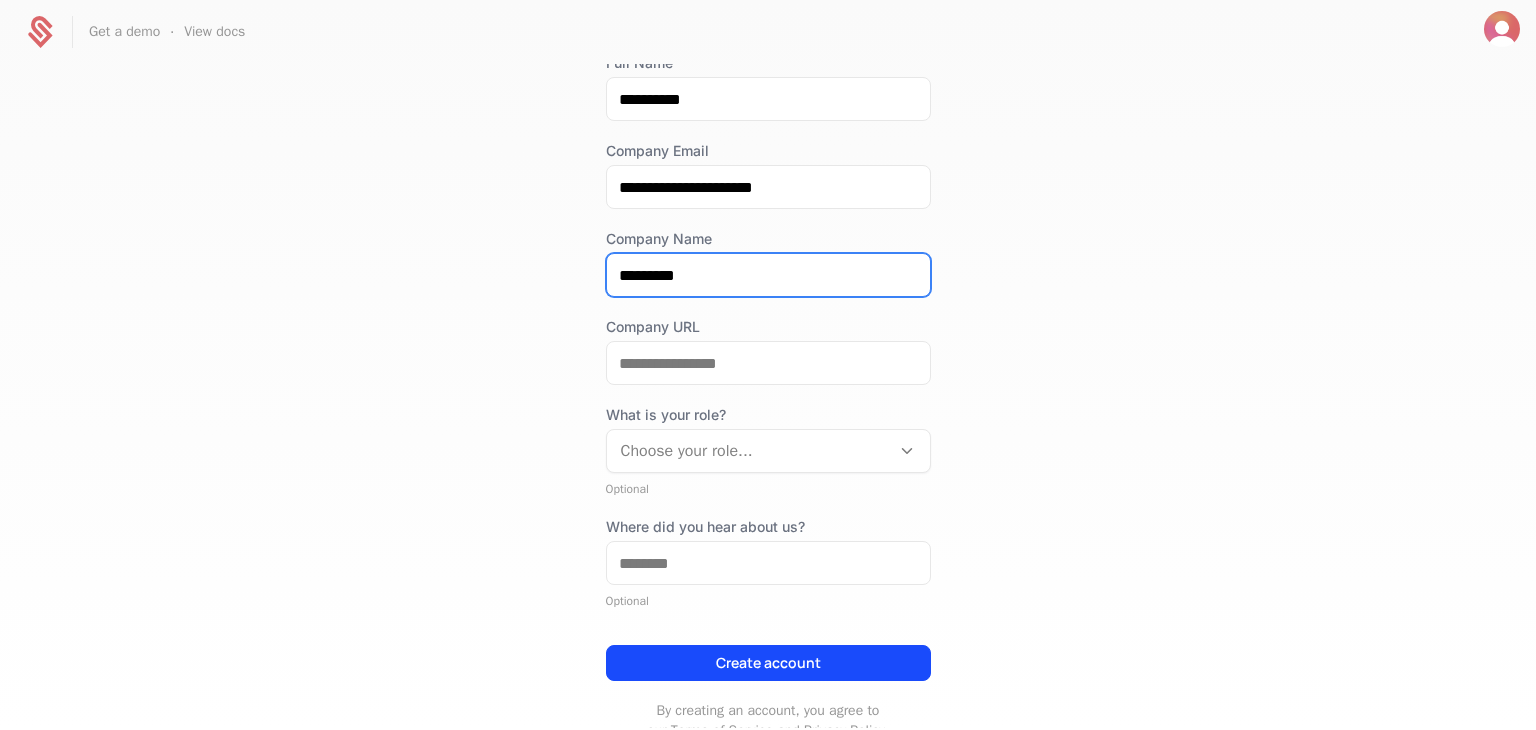 type on "*" 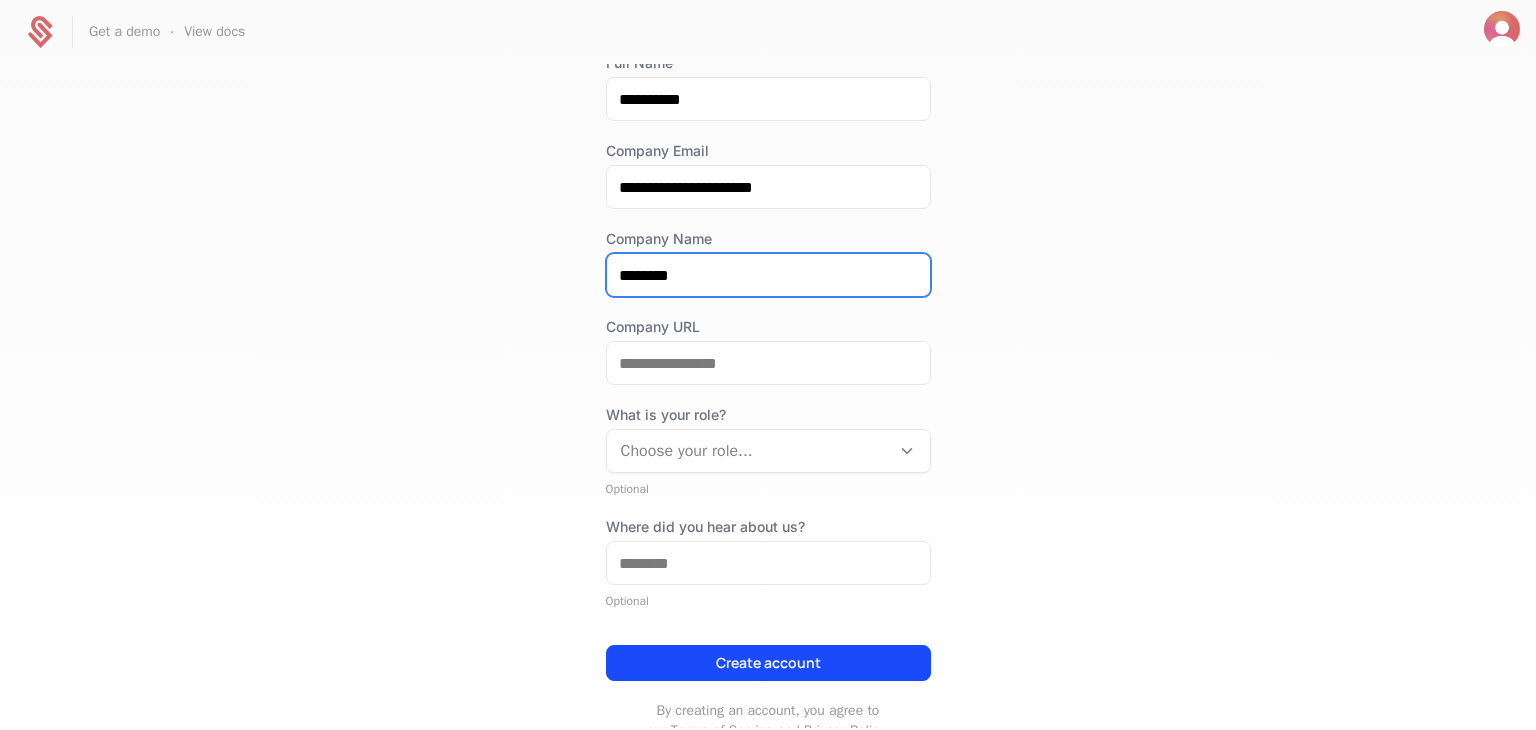 type on "********" 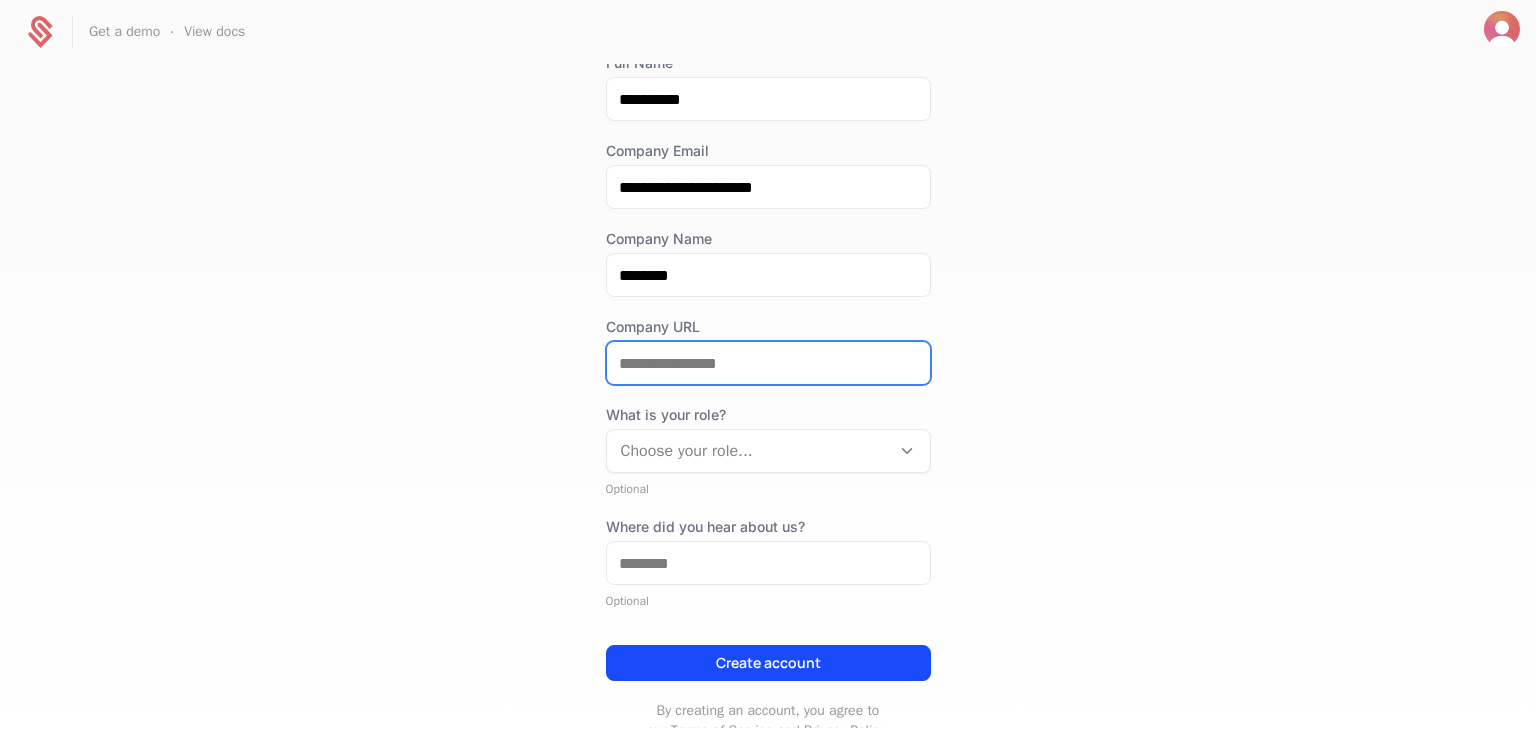 click on "Company URL" at bounding box center (768, 363) 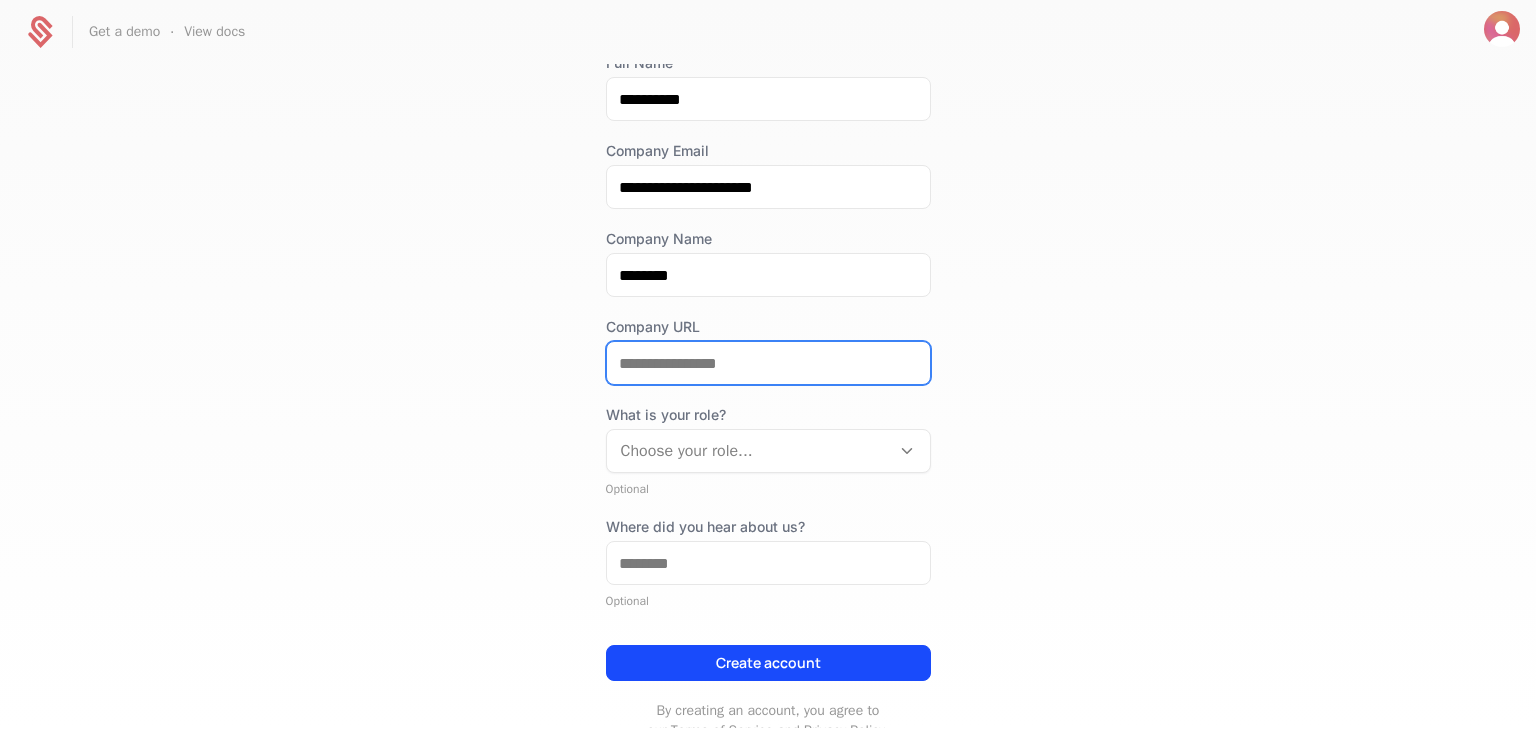 type on "**********" 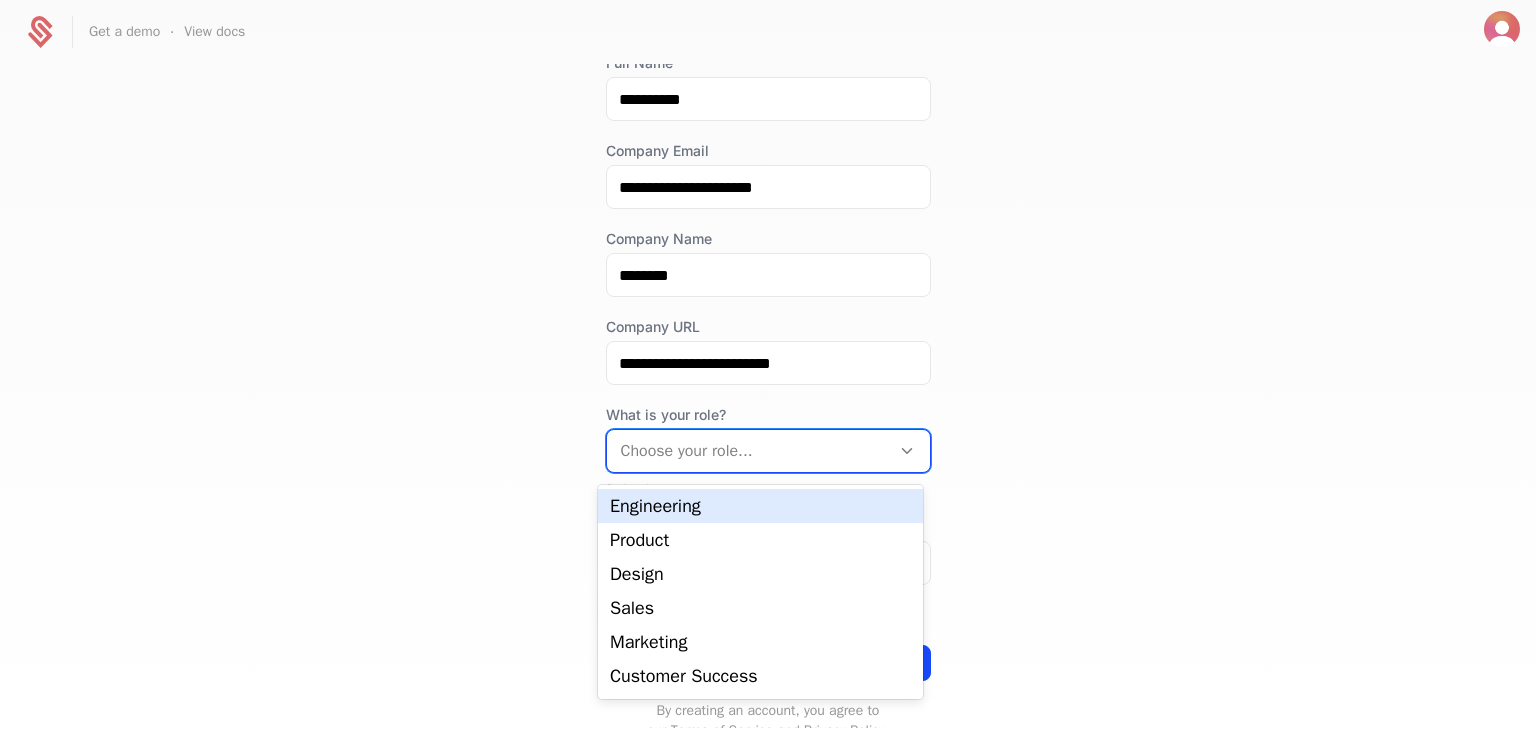 click at bounding box center [748, 451] 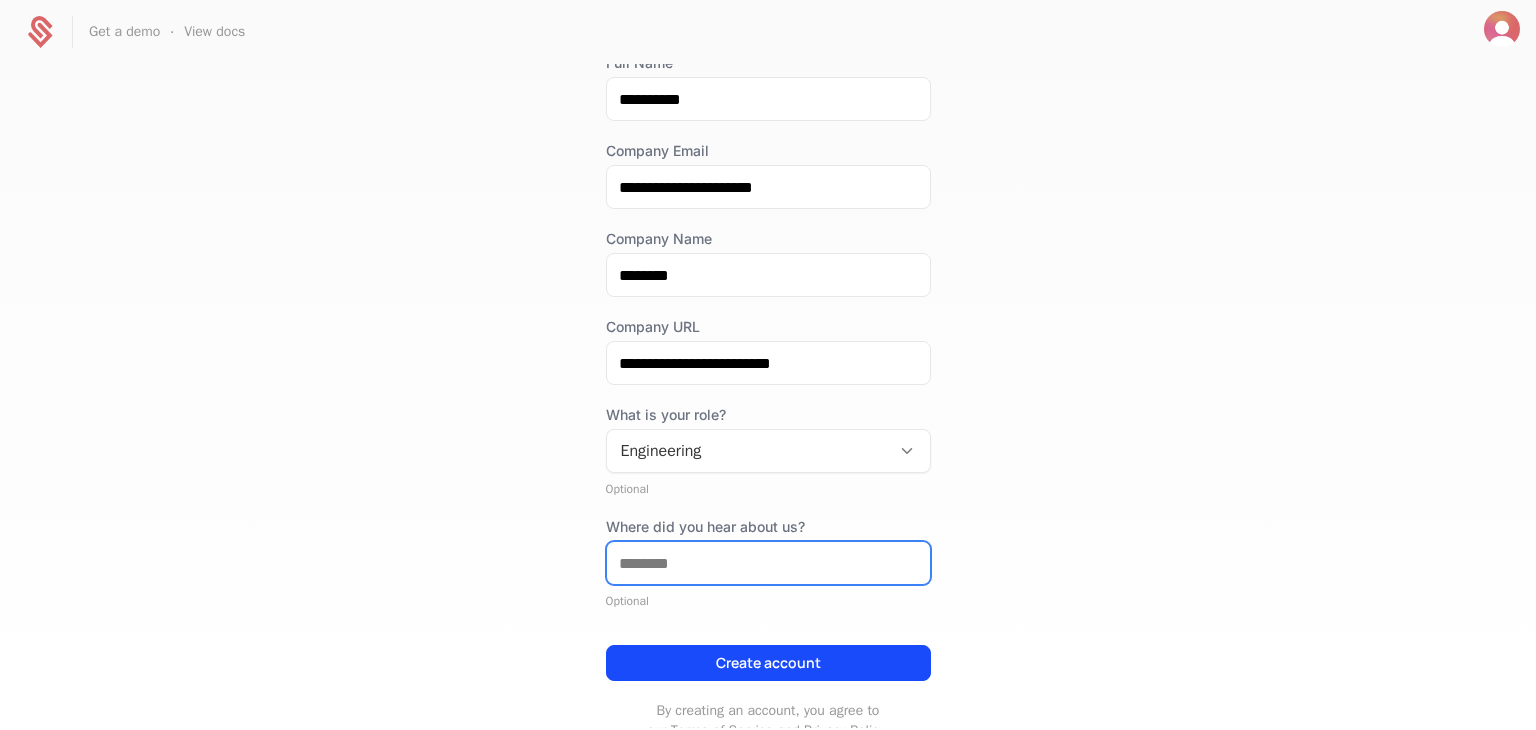 click on "Where did you hear about us?" at bounding box center [768, 563] 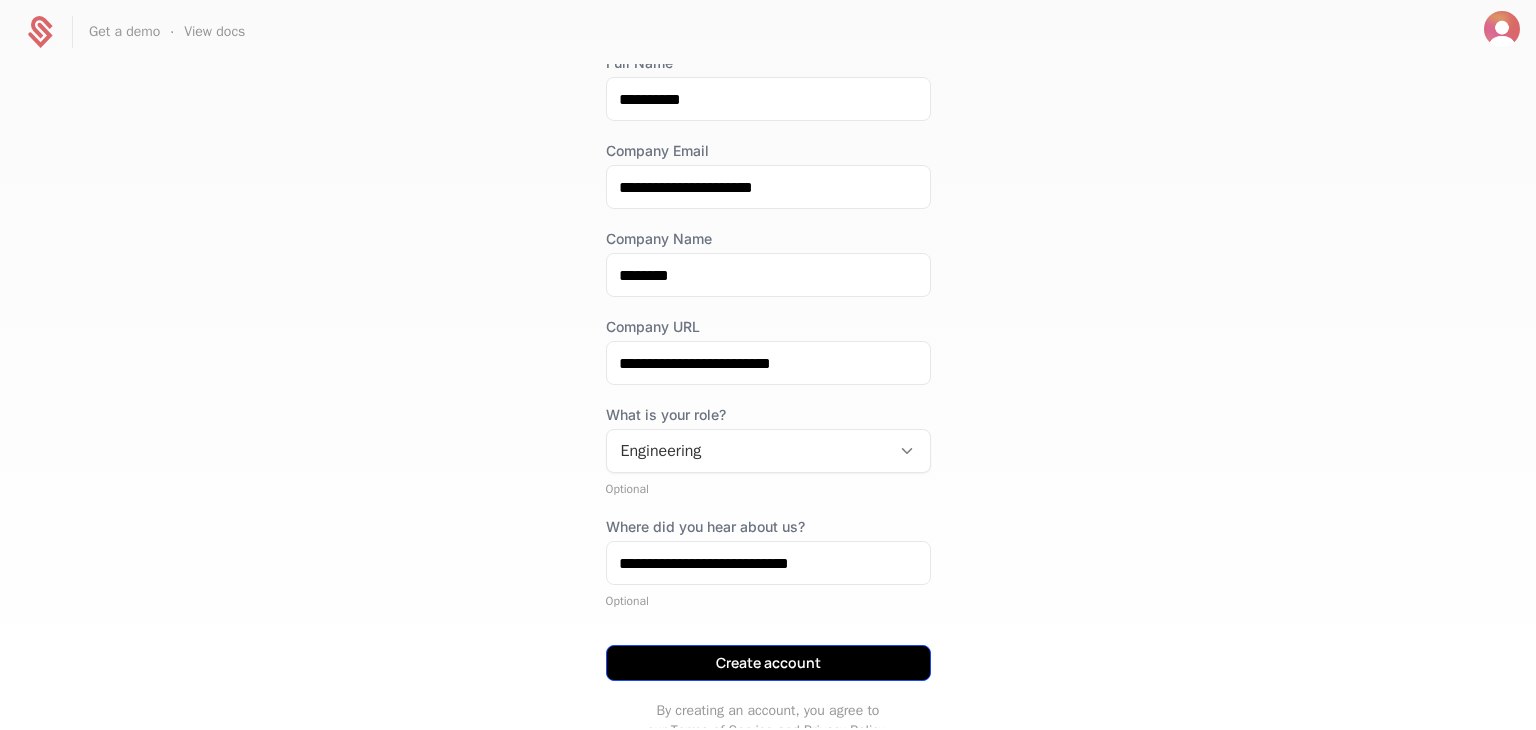 click on "Create account" at bounding box center (768, 663) 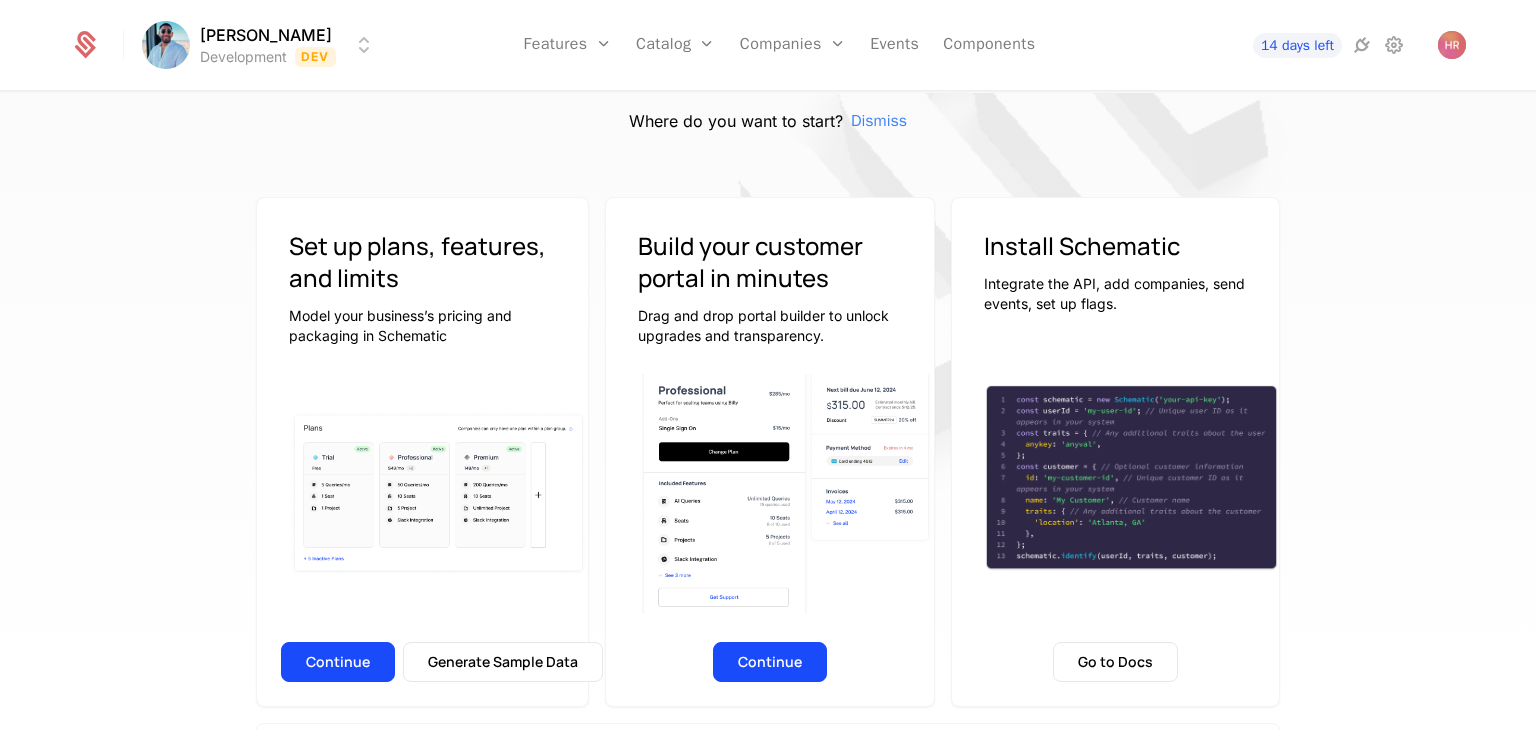 scroll, scrollTop: 0, scrollLeft: 0, axis: both 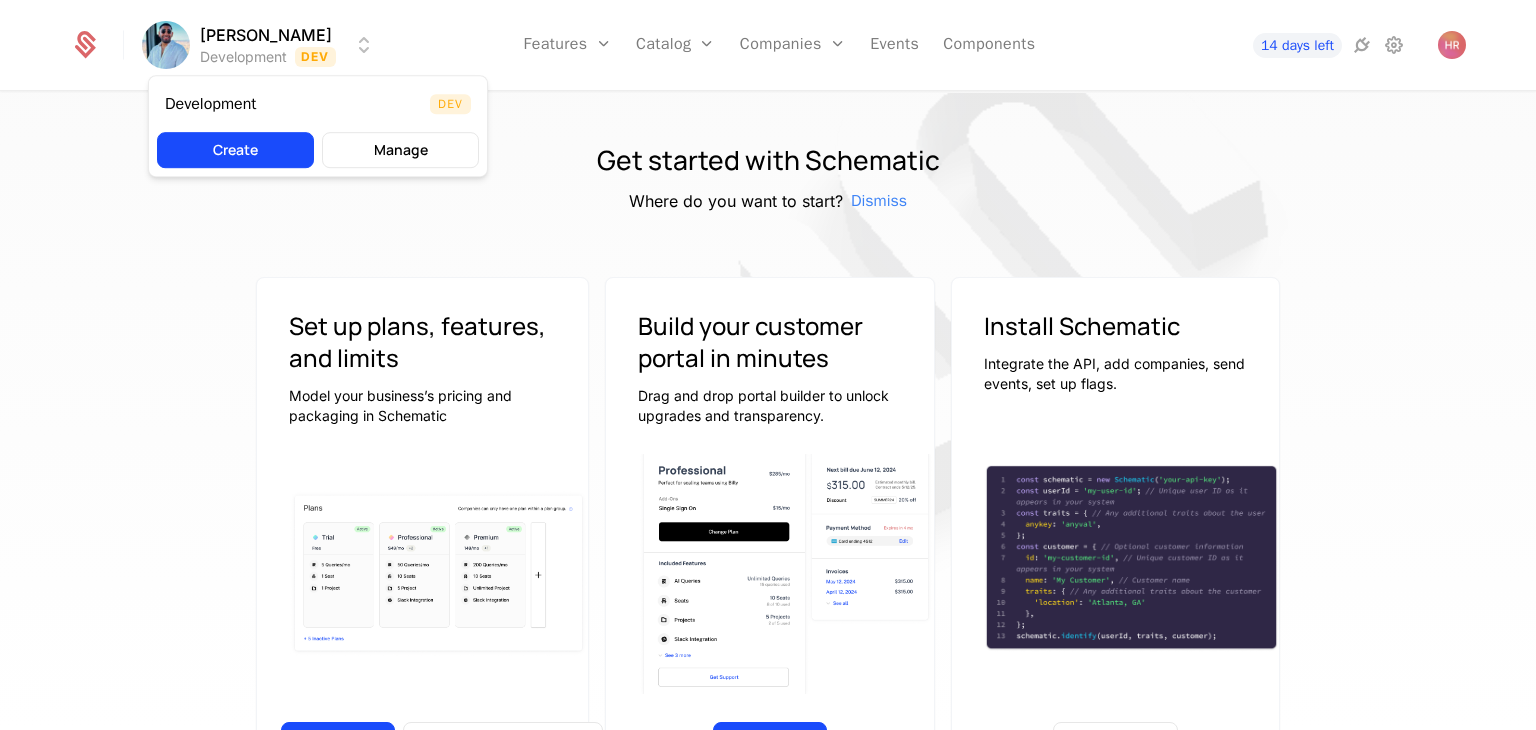 click on "[PERSON_NAME] Development Dev Features Features Flags Catalog Plans Add Ons Configuration Companies Companies Users Events Components 14 days left Get started with Schematic Where do you want to start? Dismiss Set up plans, features, and limits Model your business’s pricing and packaging in Schematic Continue Generate Sample Data Build your customer portal in minutes Drag and drop portal builder to unlock upgrades and transparency. Continue Install Schematic Integrate the API, add companies, send events, set up flags. Go to Docs Price like the best Launch pricing and packaging optimized for your product Watch on Youtube 3:45 Price Like Posthog Watch on Youtube 2:39 Price like Cursor Watch on Youtube 1:27 Set up usage based pricing Watch on Youtube 1:07 Set up a billing portal Watch on Youtube 1:11 Set up free trial Watch on Youtube 2:17 Enforce usage limits Watch on Youtube 1:09 Set up a customer portal
Best Viewed on Desktop You're currently viewing this on a  mobile device .   Got it  Dev" at bounding box center (768, 365) 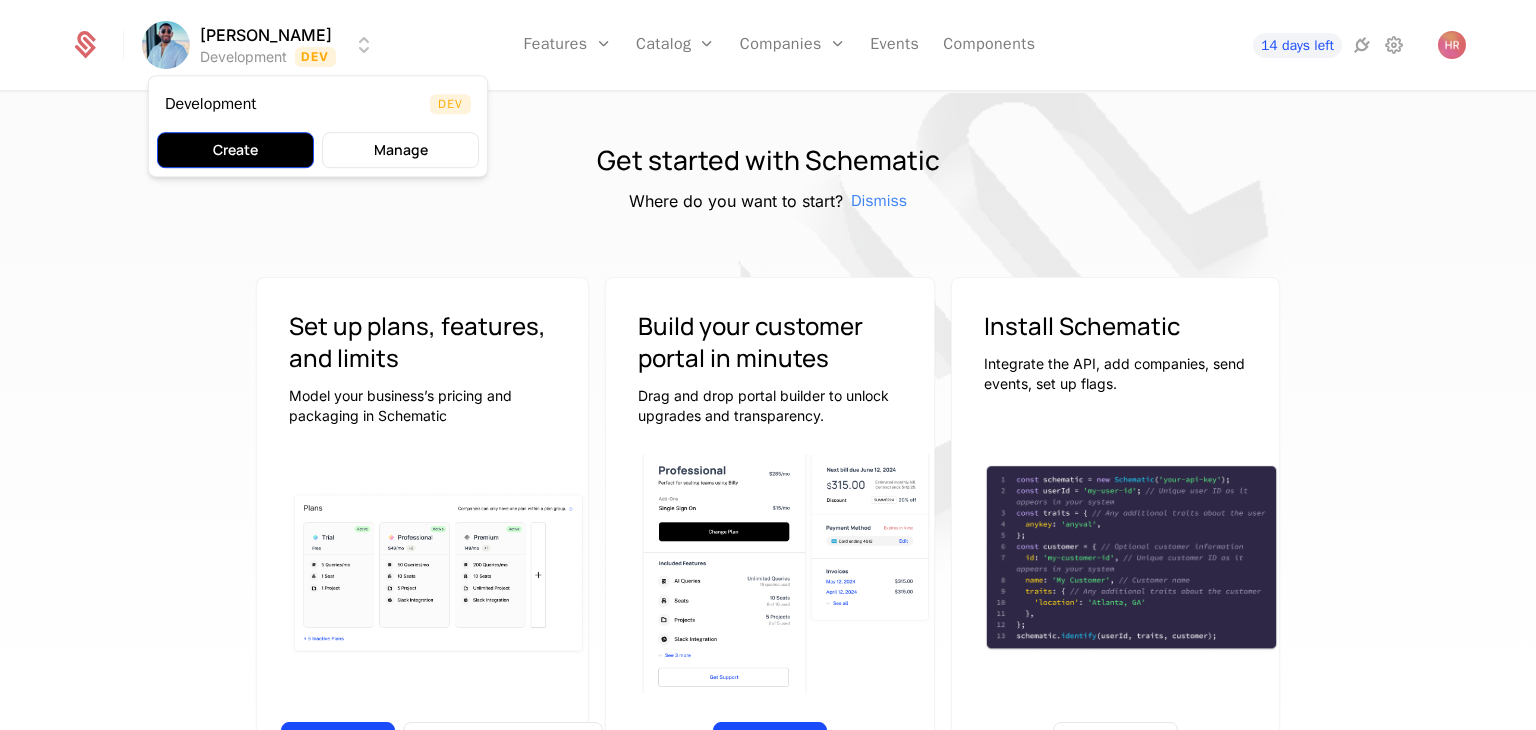 click on "Create" at bounding box center [235, 150] 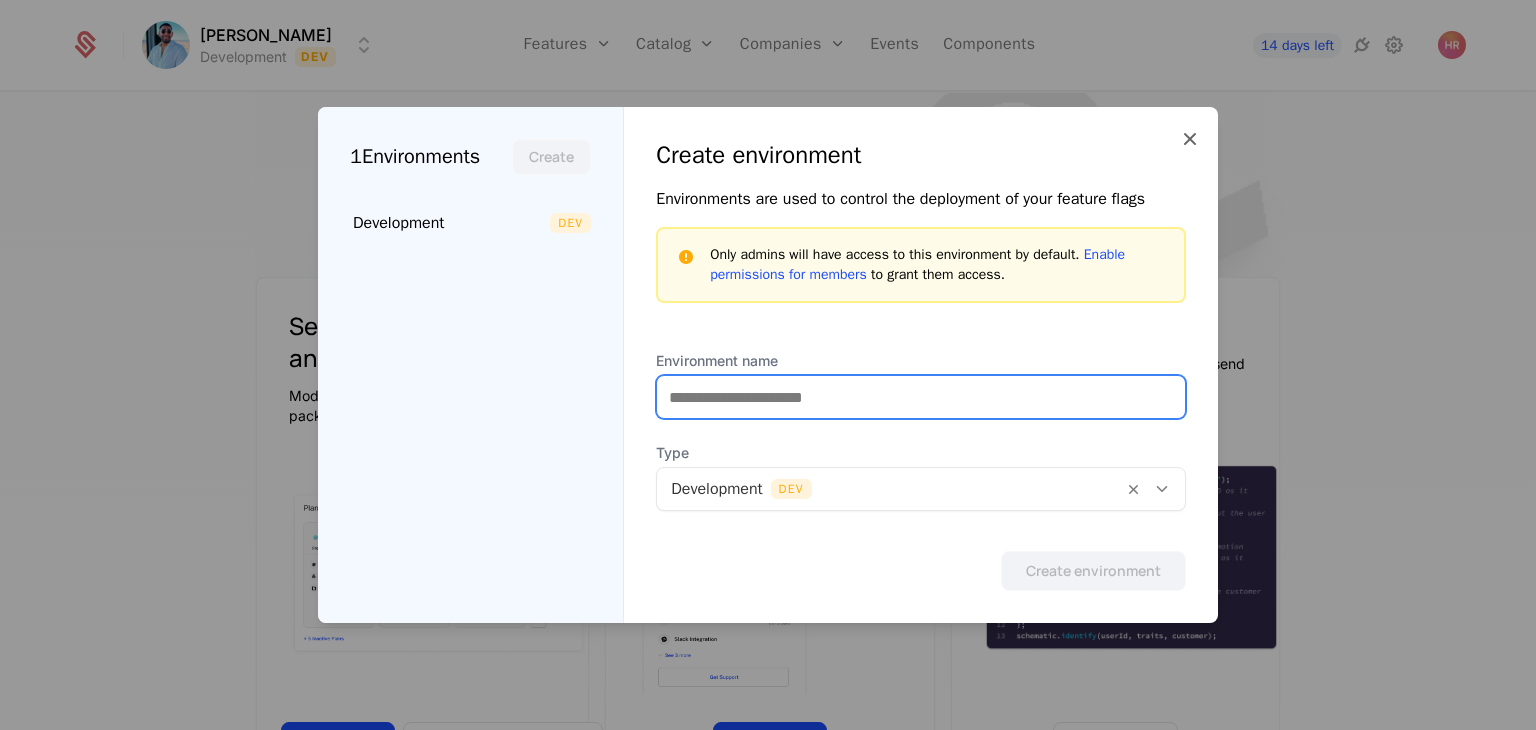 click on "Environment name" at bounding box center [921, 397] 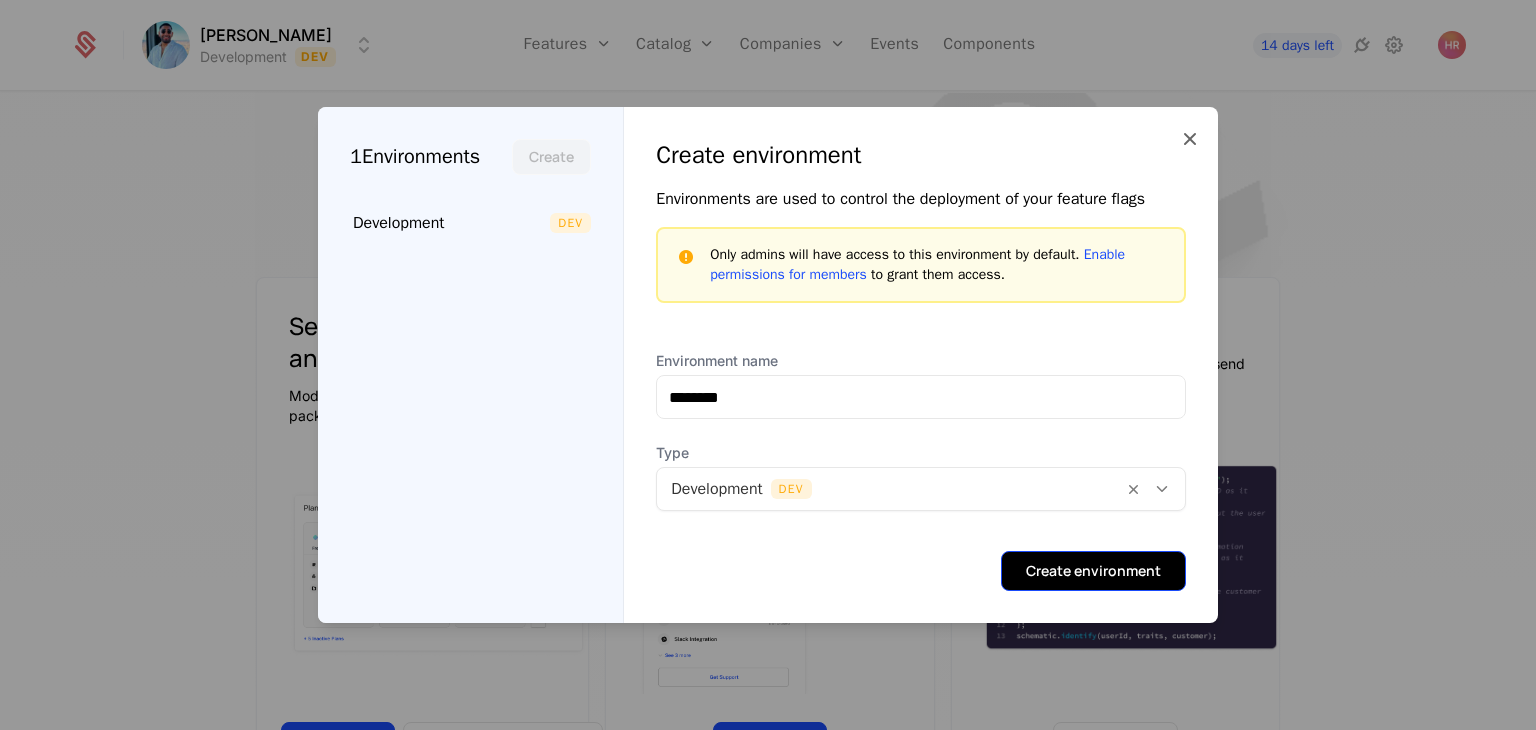 click on "Create environment" at bounding box center [1093, 571] 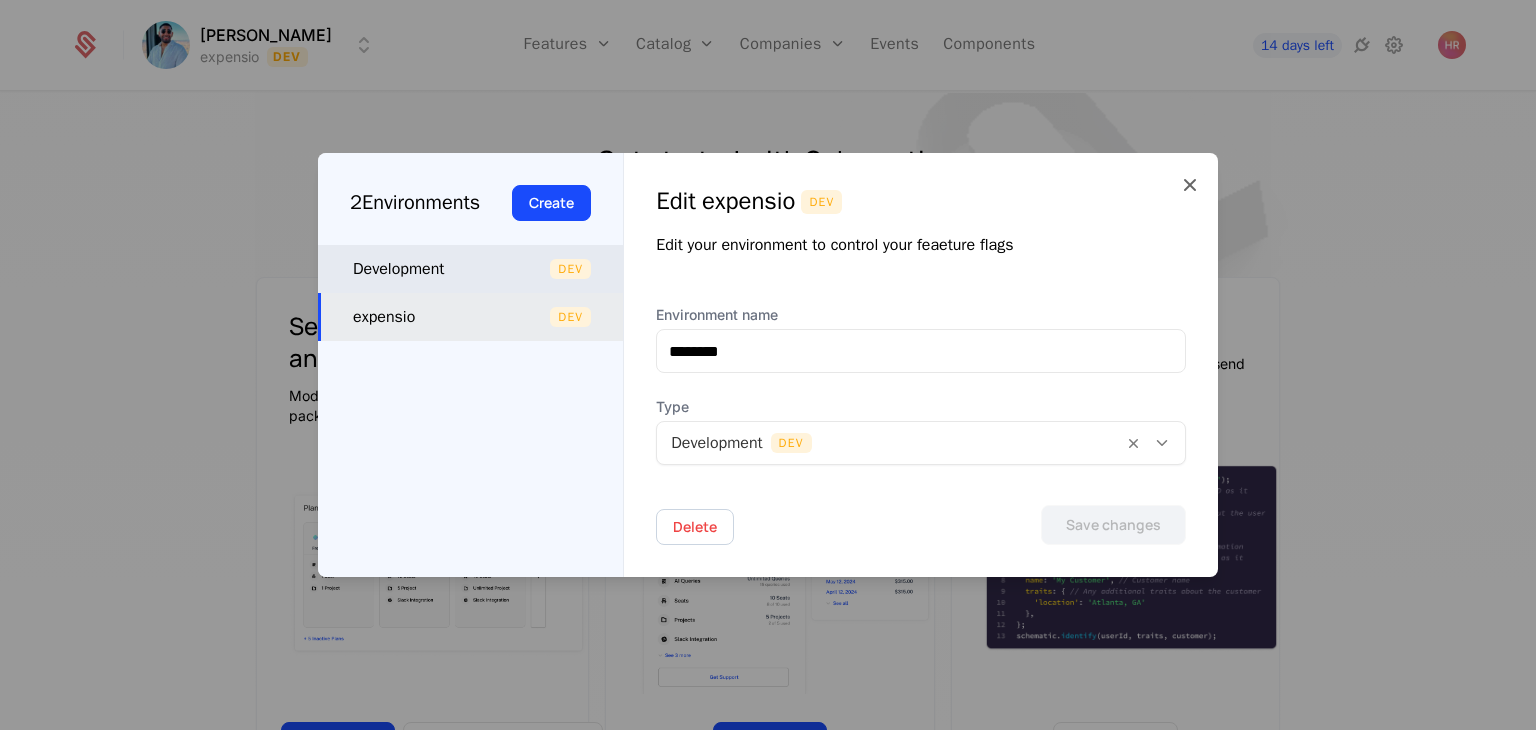 click on "Development" at bounding box center (451, 269) 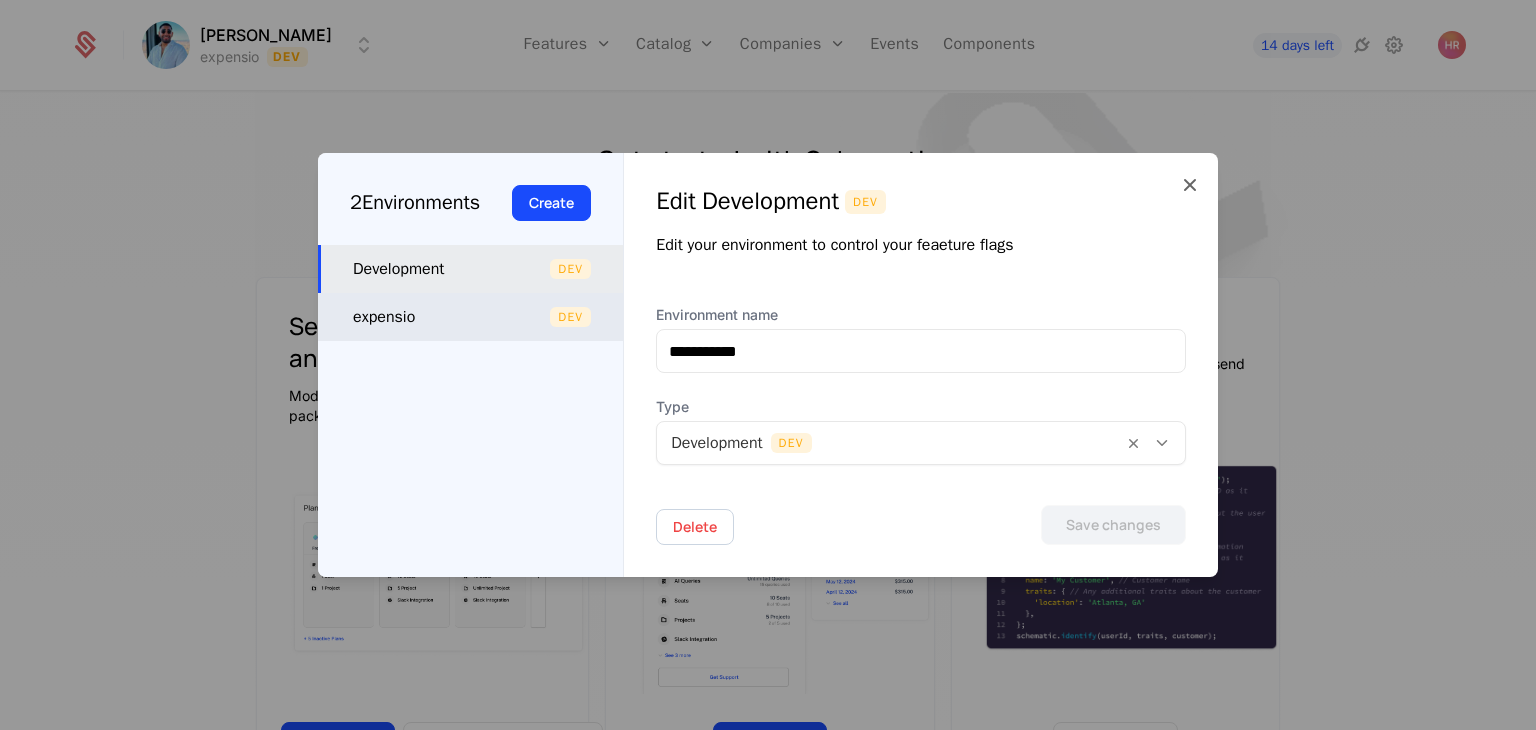 click on "expensio Dev" at bounding box center [470, 317] 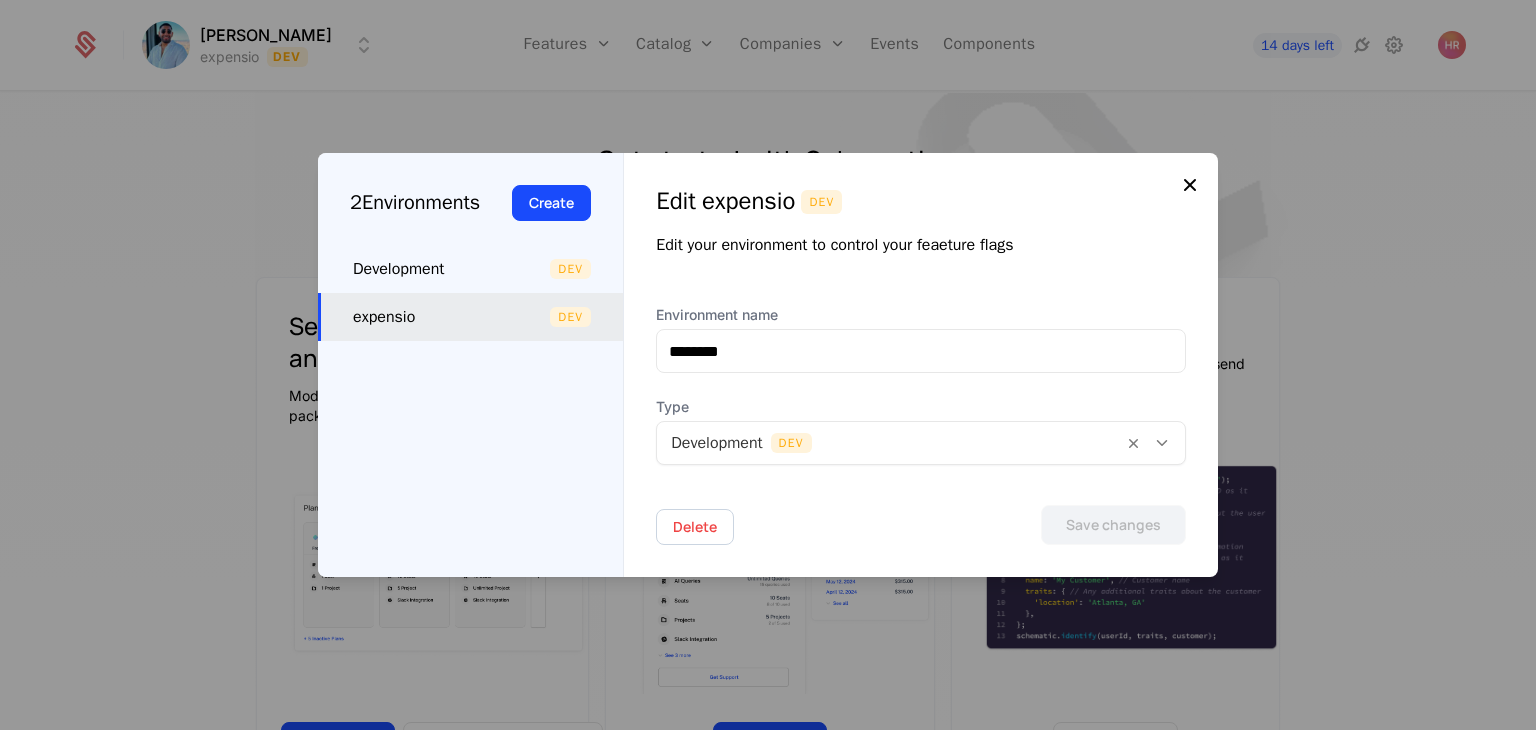 click at bounding box center [1190, 185] 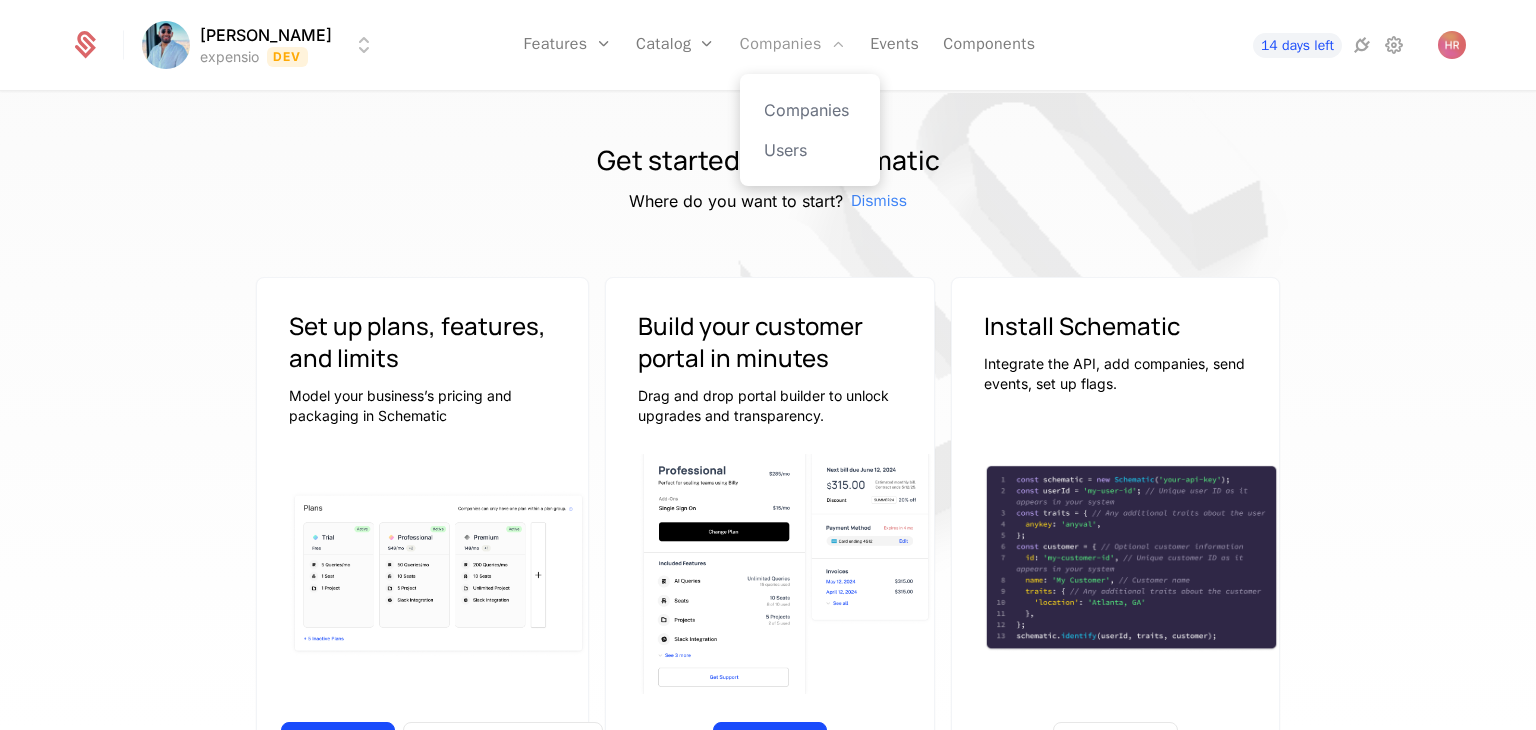 click on "Companies" at bounding box center (793, 45) 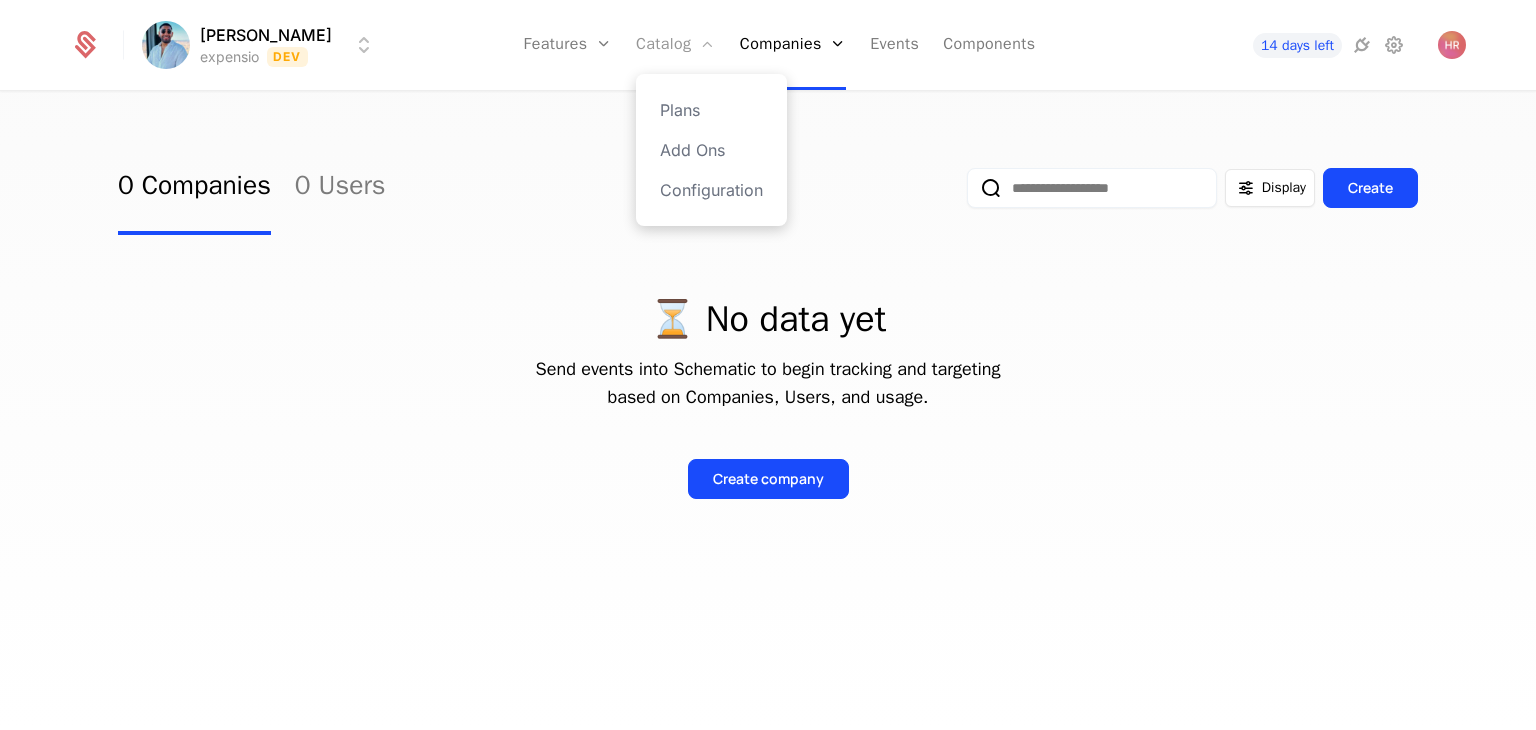 click on "Catalog" at bounding box center (676, 45) 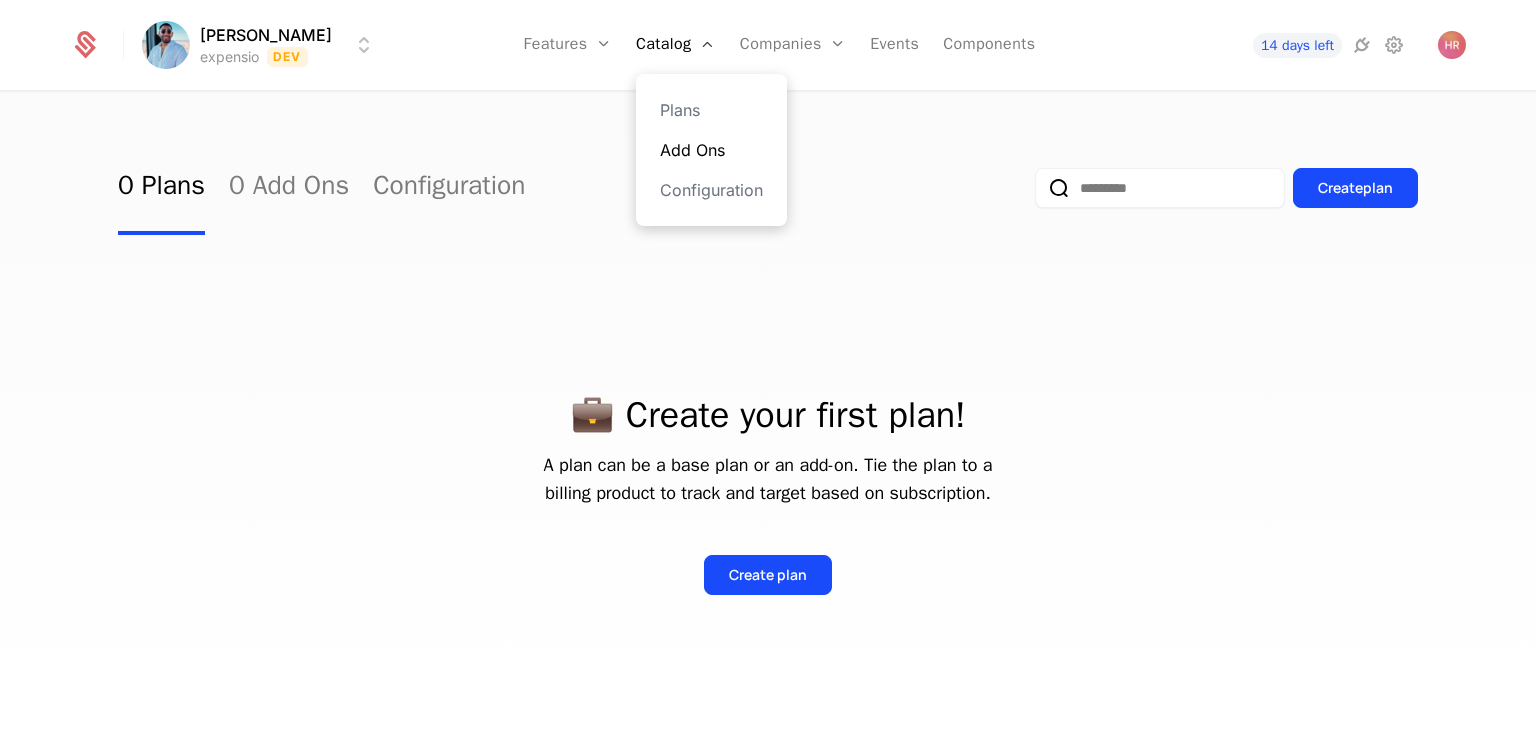 click on "Add Ons" at bounding box center [711, 150] 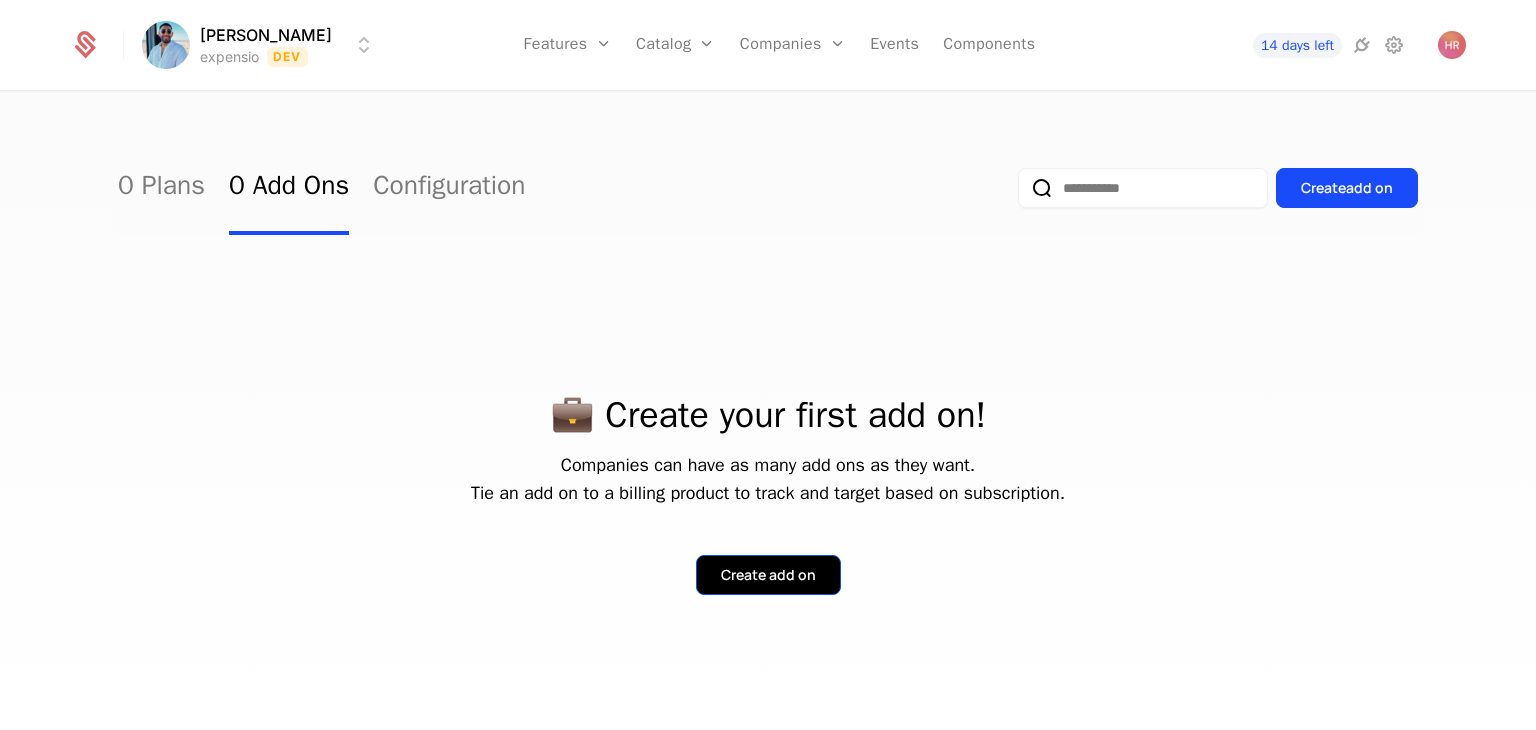 click on "Create add on" at bounding box center (768, 575) 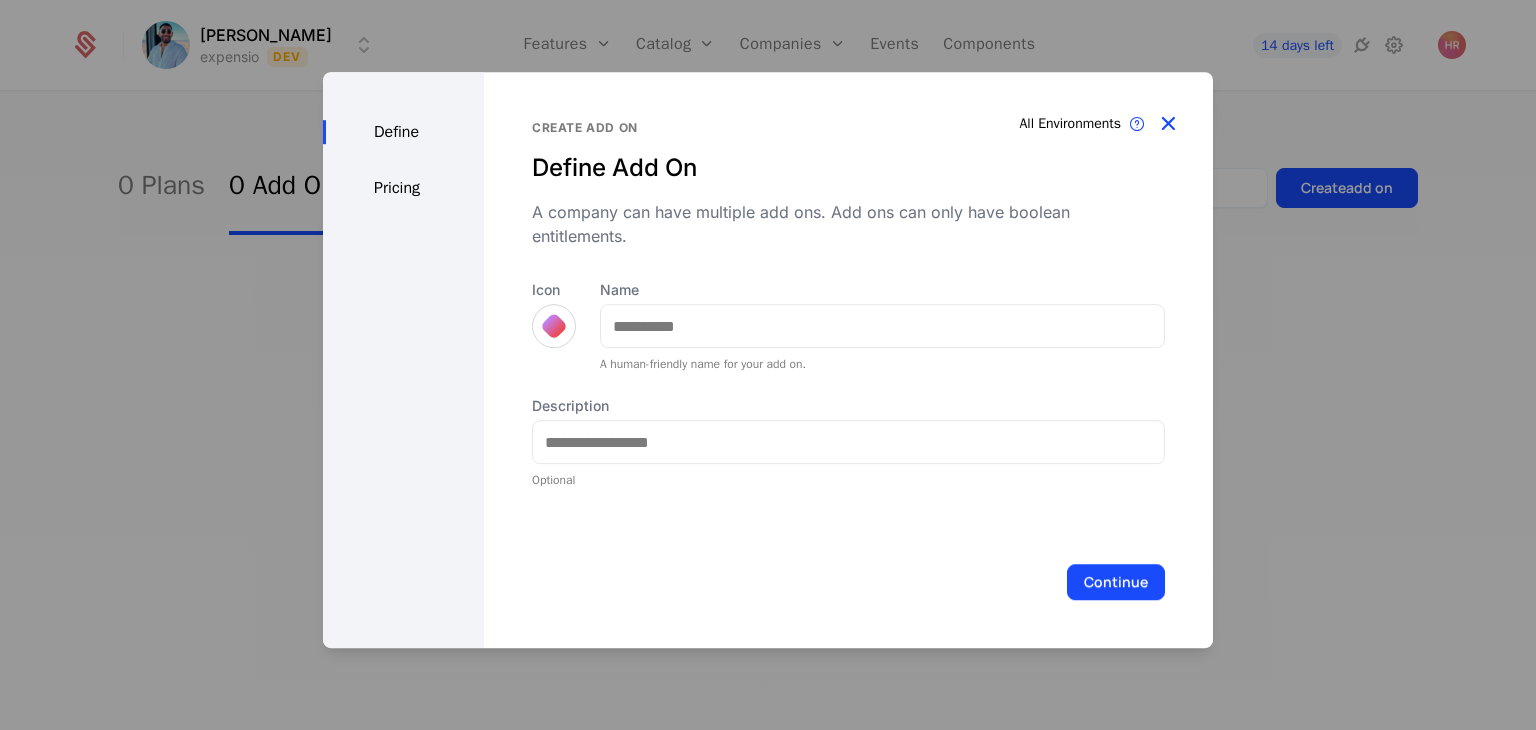 click at bounding box center (1168, 124) 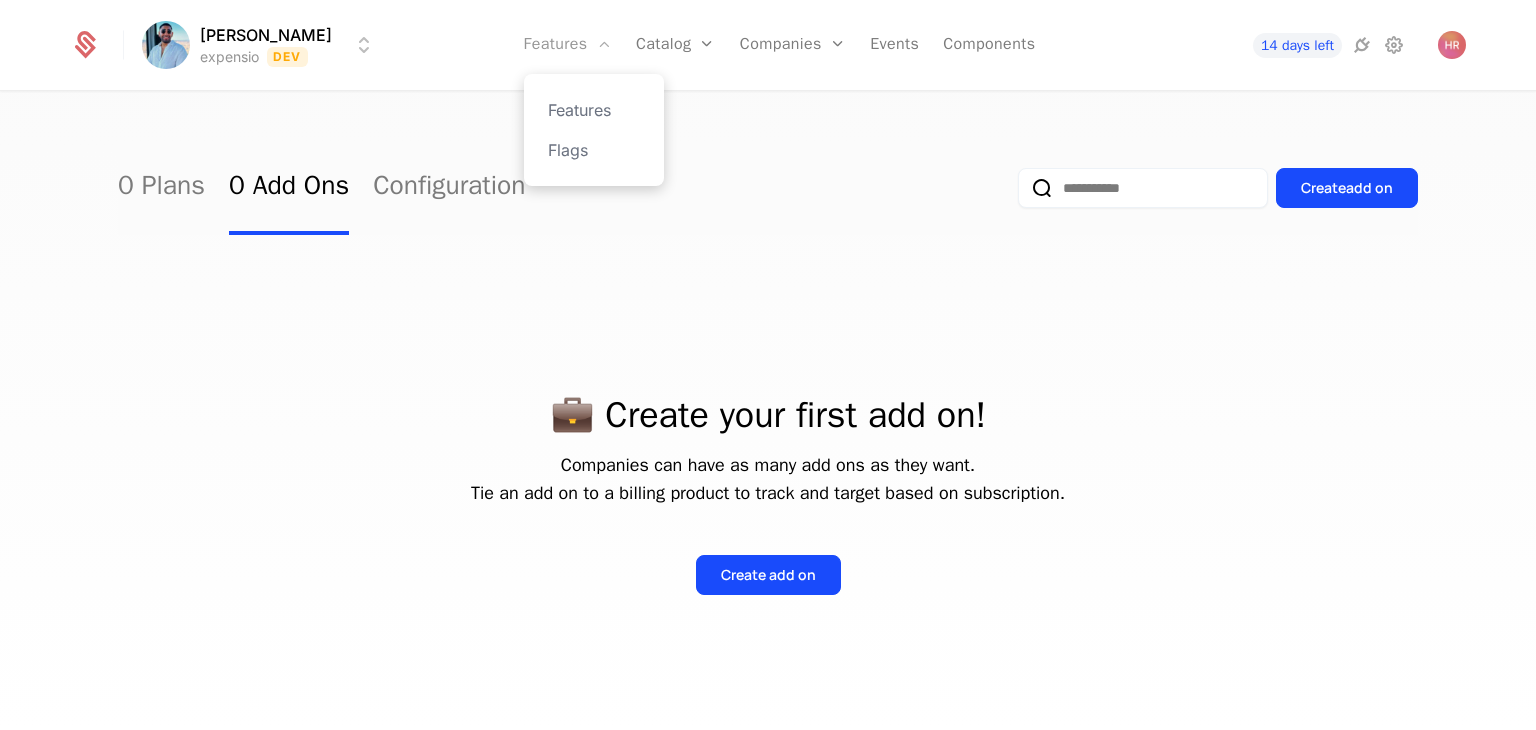 click on "Features" at bounding box center [568, 45] 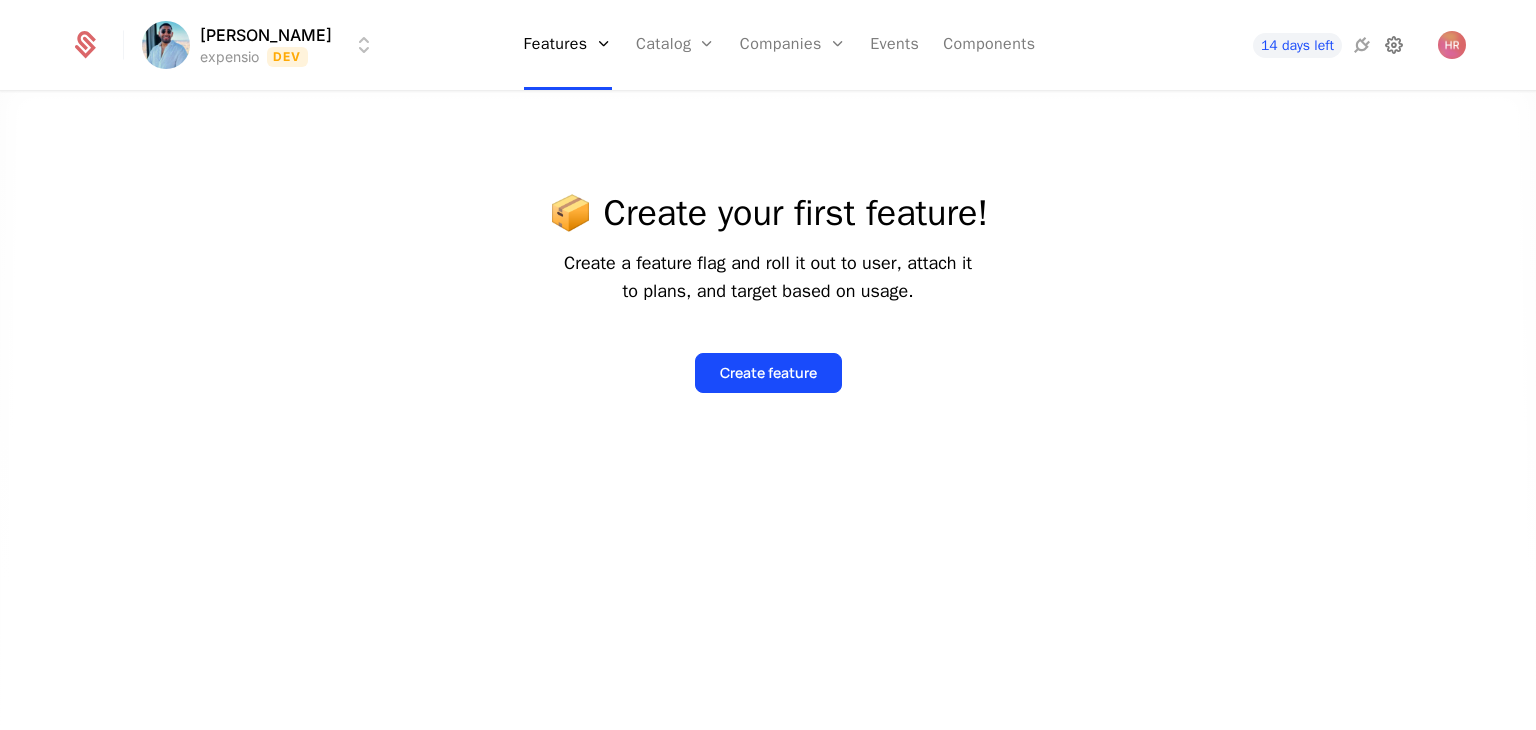 click at bounding box center [1394, 45] 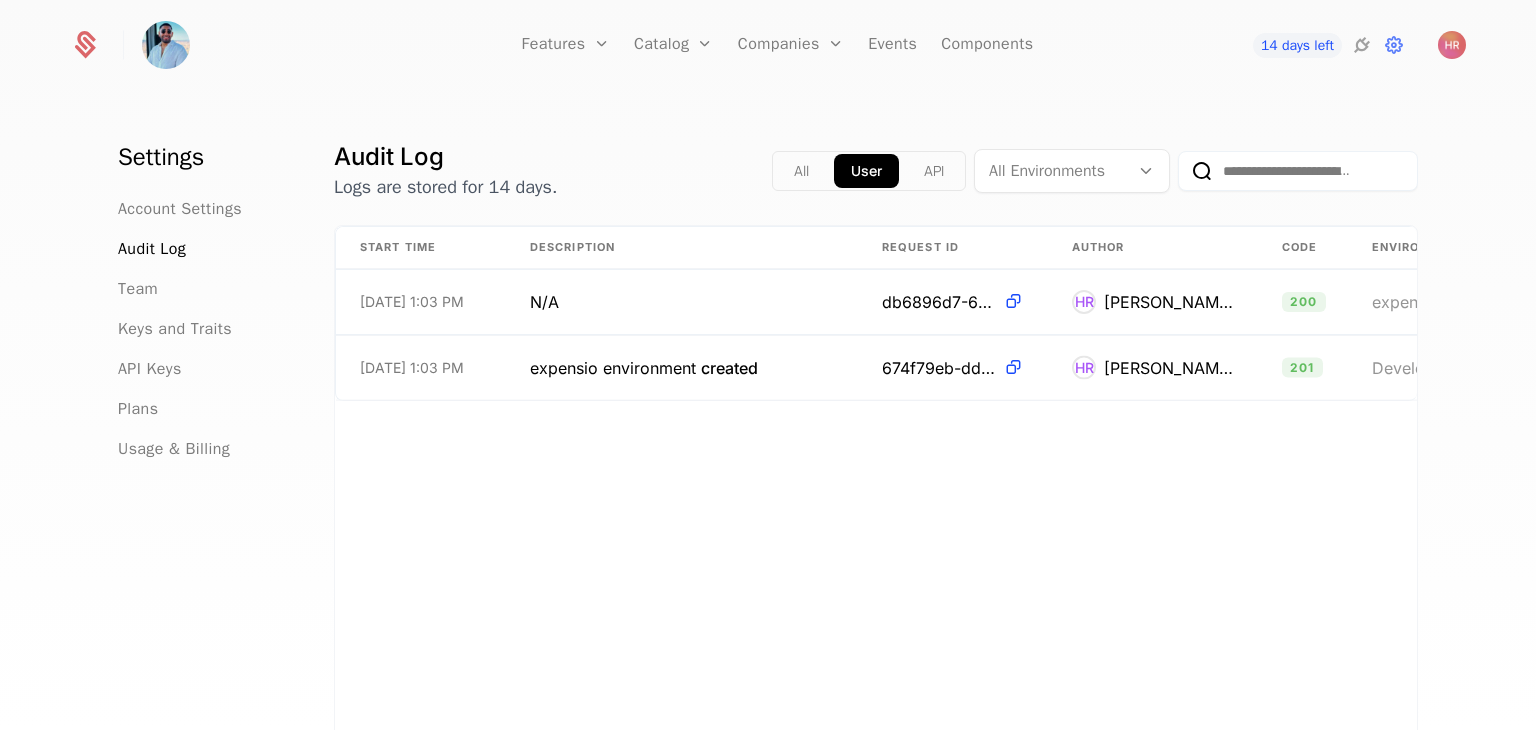 click 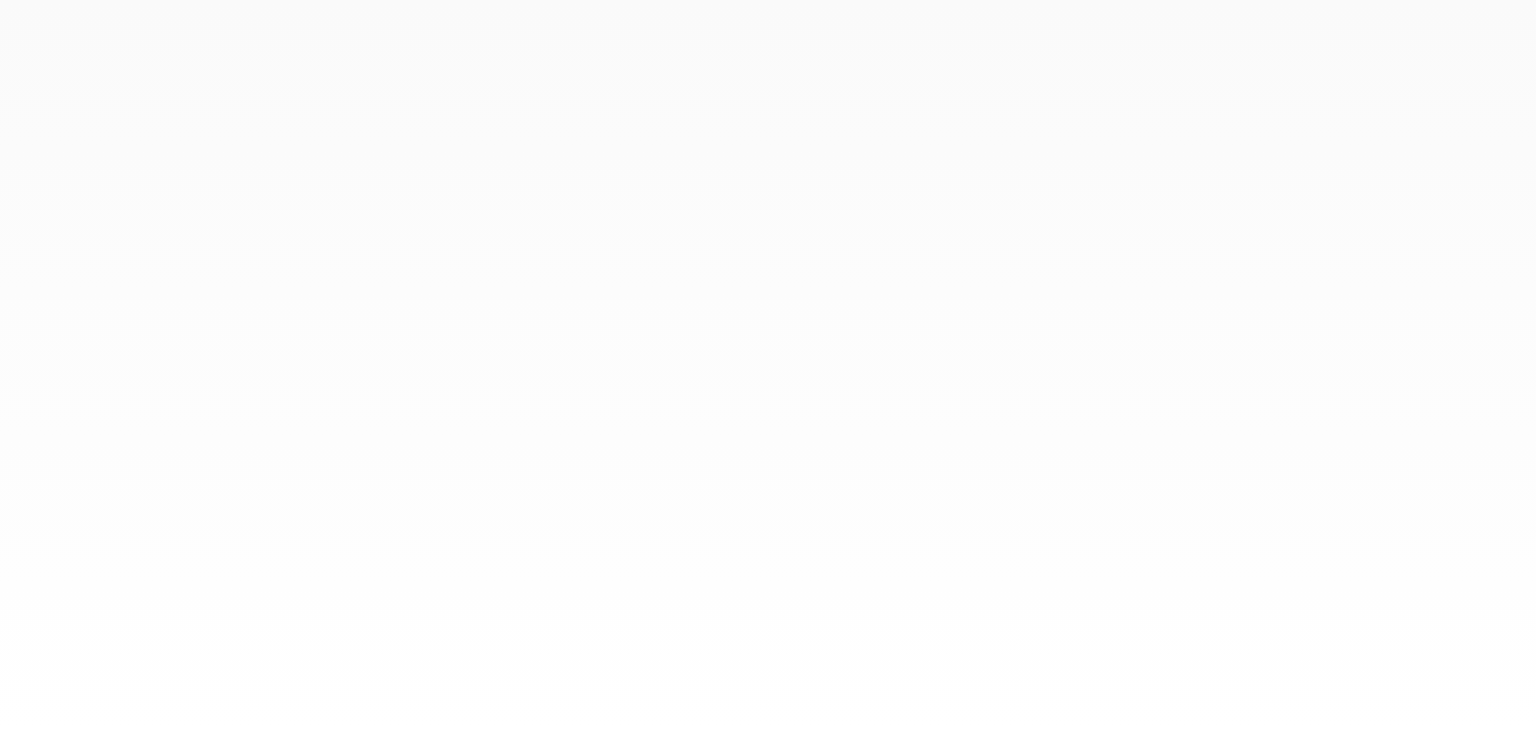 scroll, scrollTop: 0, scrollLeft: 0, axis: both 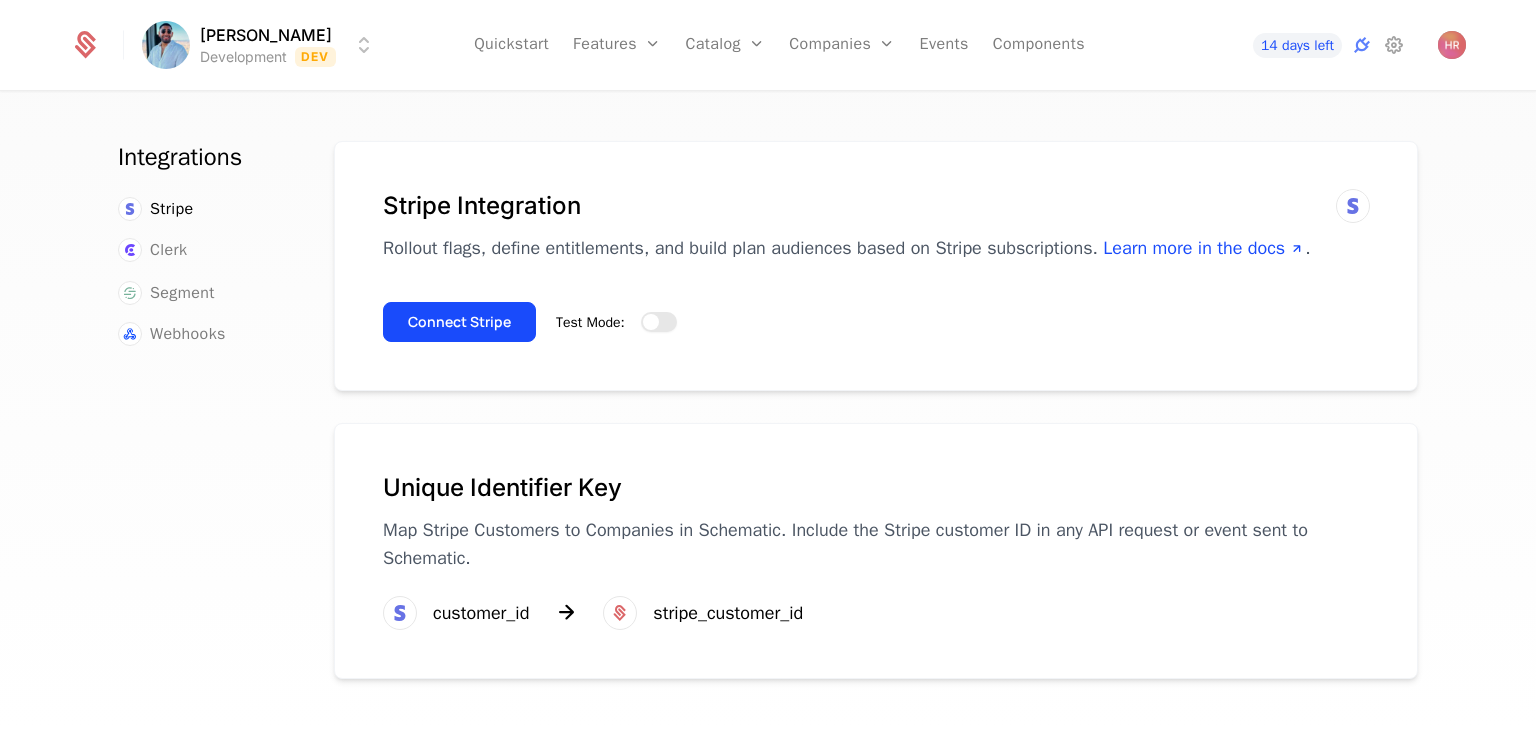 click on "Test Mode:" at bounding box center (659, 322) 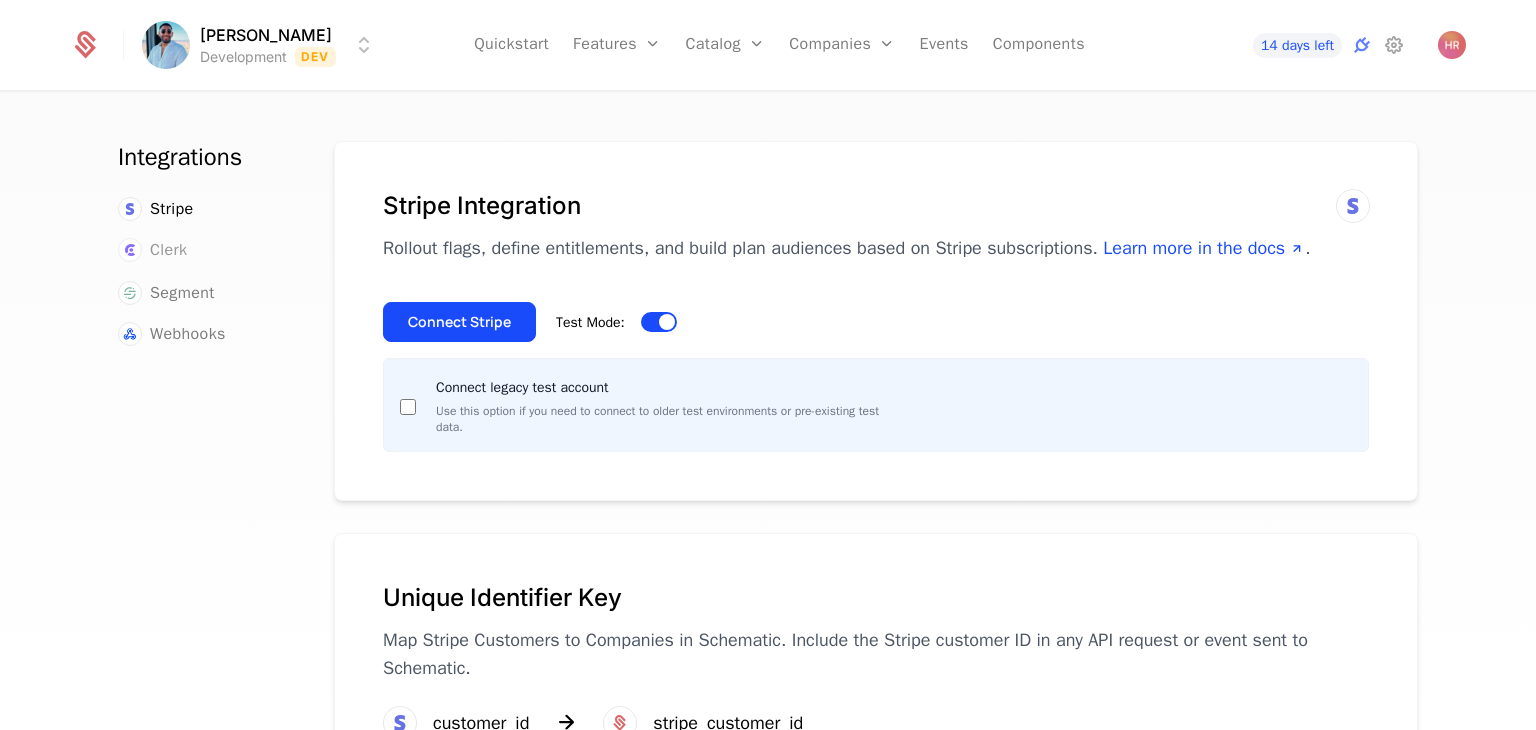 click on "Clerk" at bounding box center (168, 250) 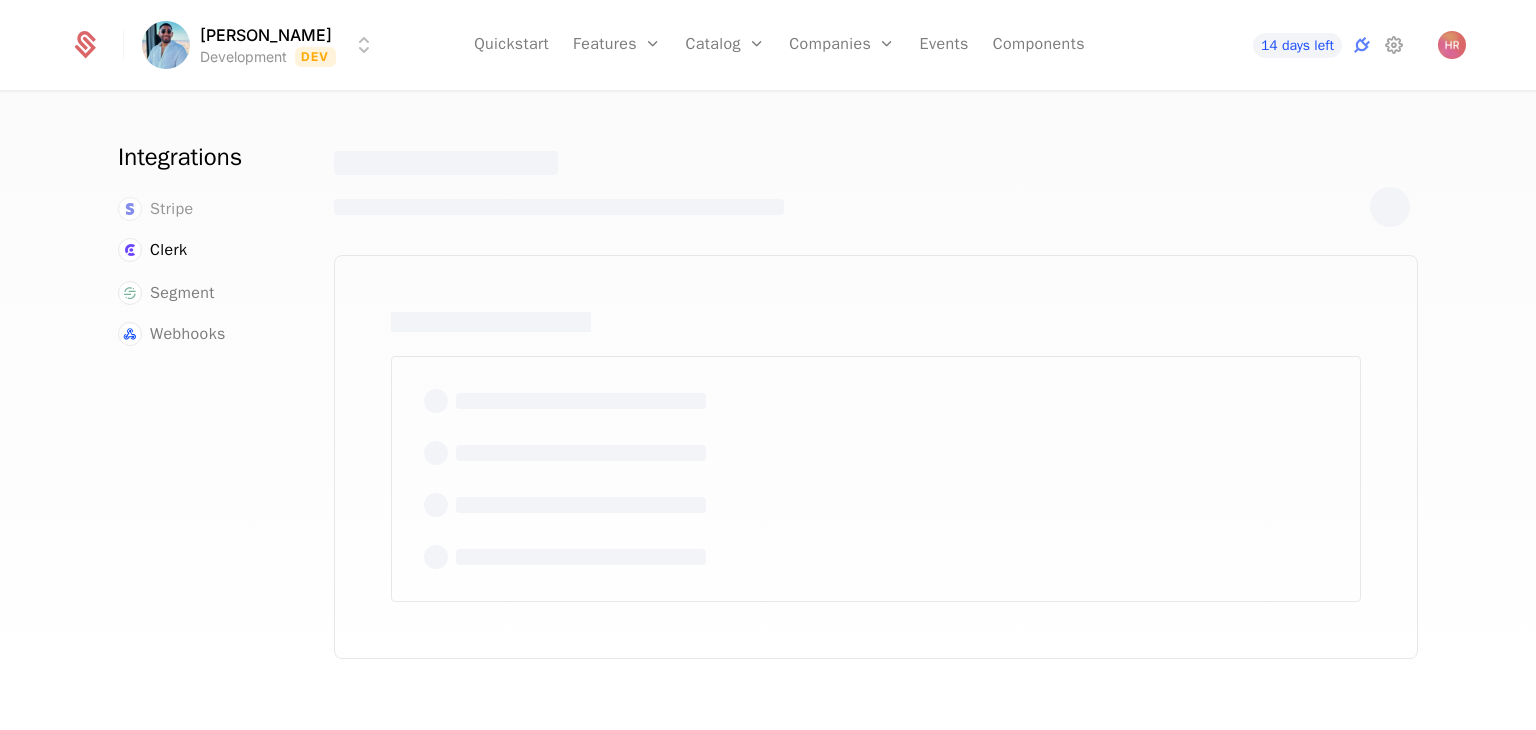 click on "Stripe" at bounding box center [172, 209] 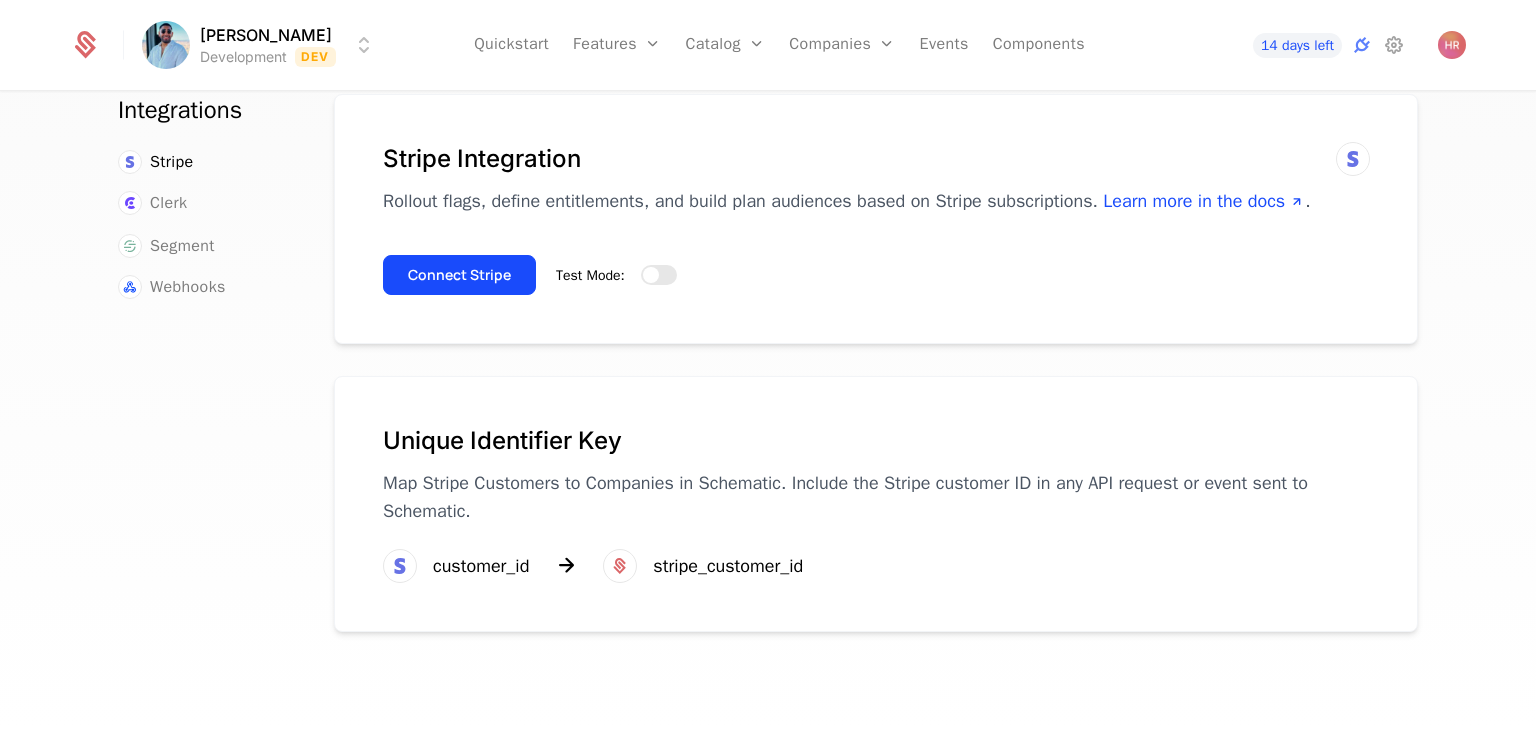 scroll, scrollTop: 0, scrollLeft: 0, axis: both 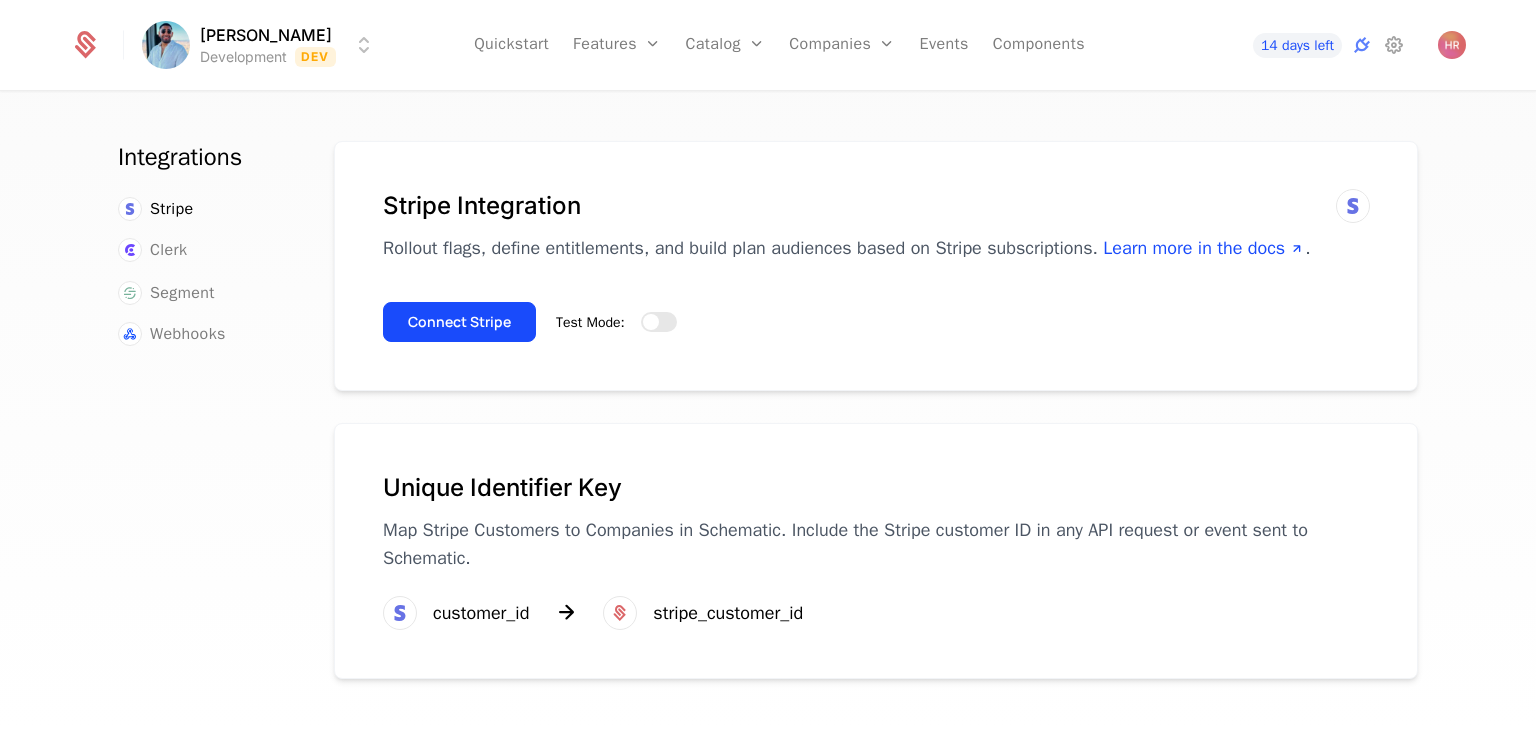 click on "Unique Identifier Key     Map Stripe Customers to Companies in Schematic. Include the Stripe customer ID in any API request or event sent to Schematic." at bounding box center [876, 534] 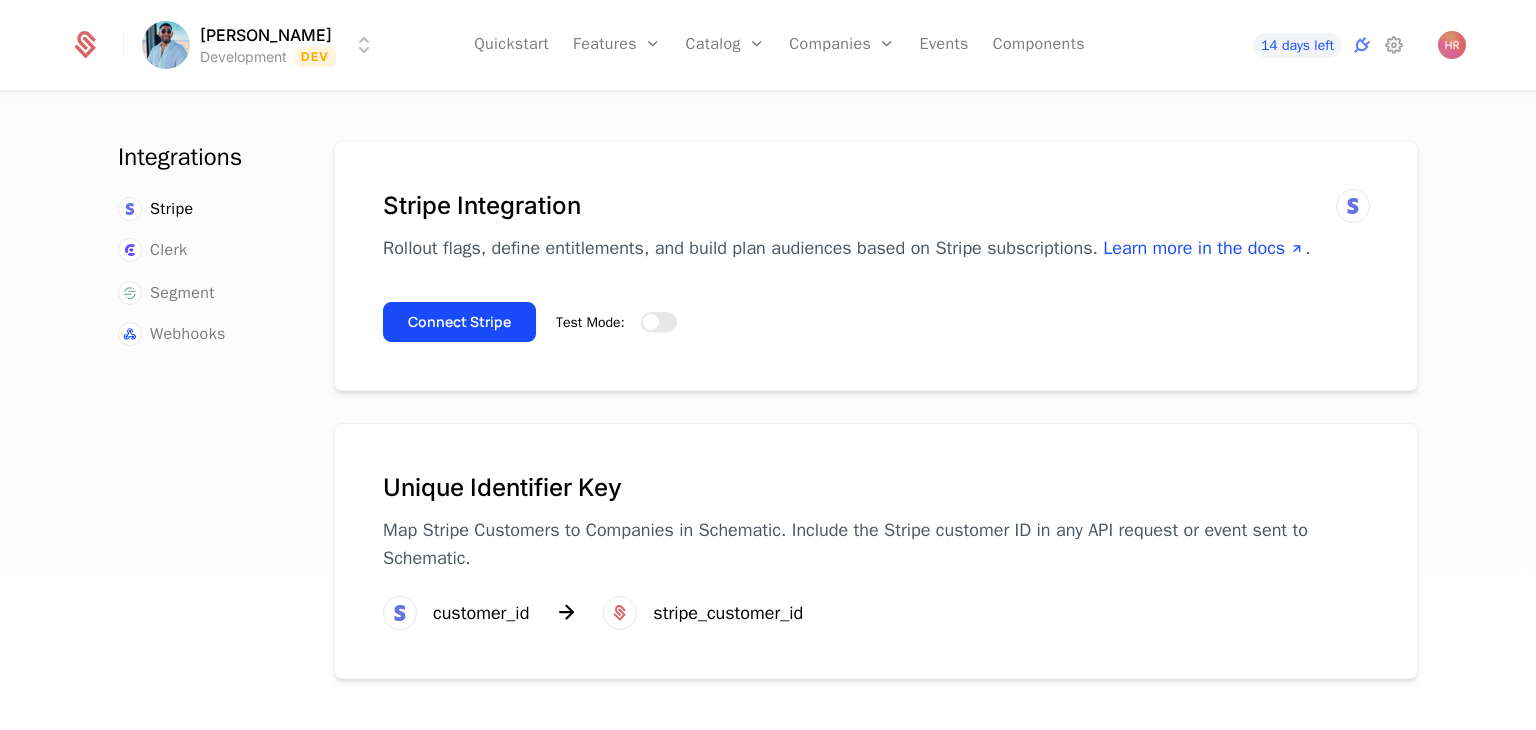 click on "Test Mode:" at bounding box center [659, 322] 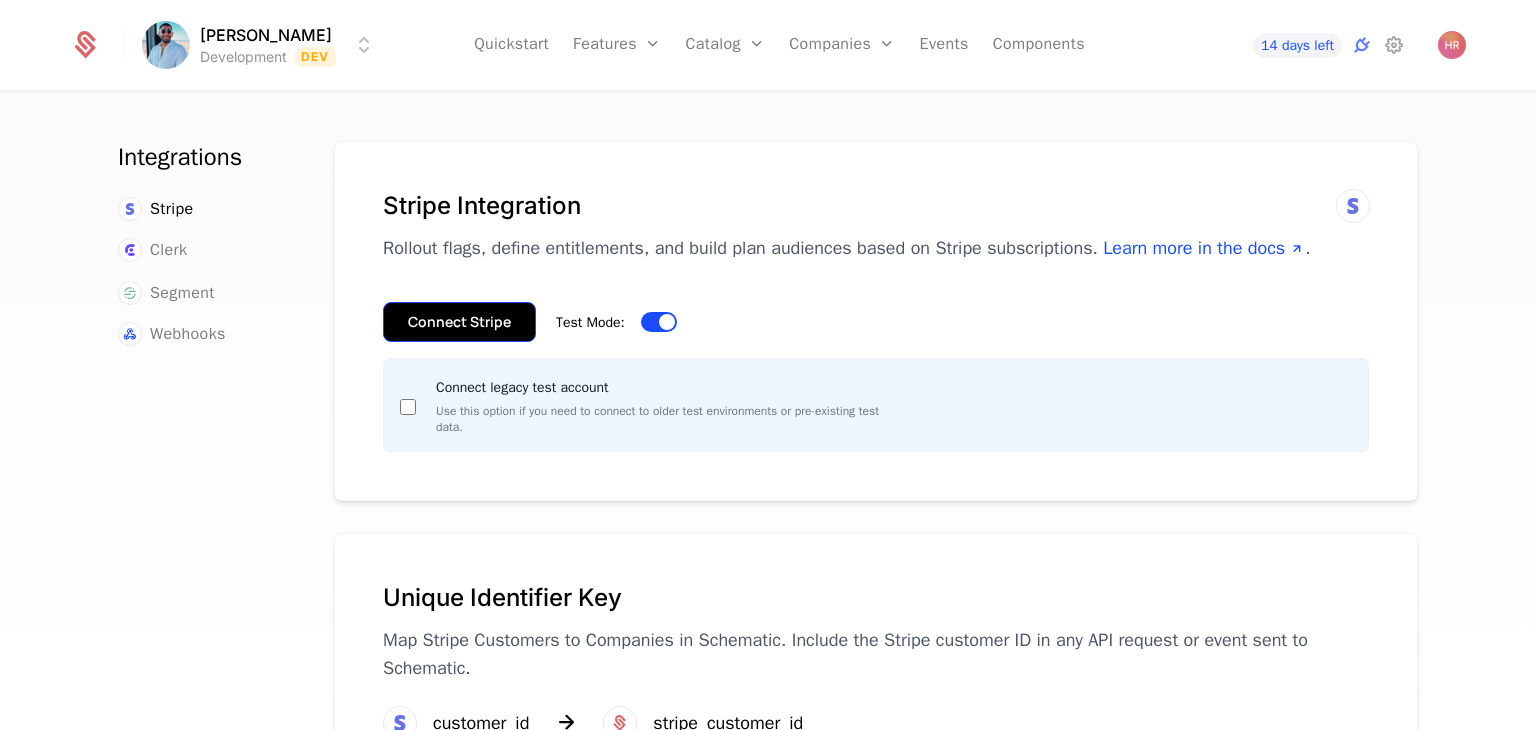 click on "Connect Stripe" at bounding box center [459, 322] 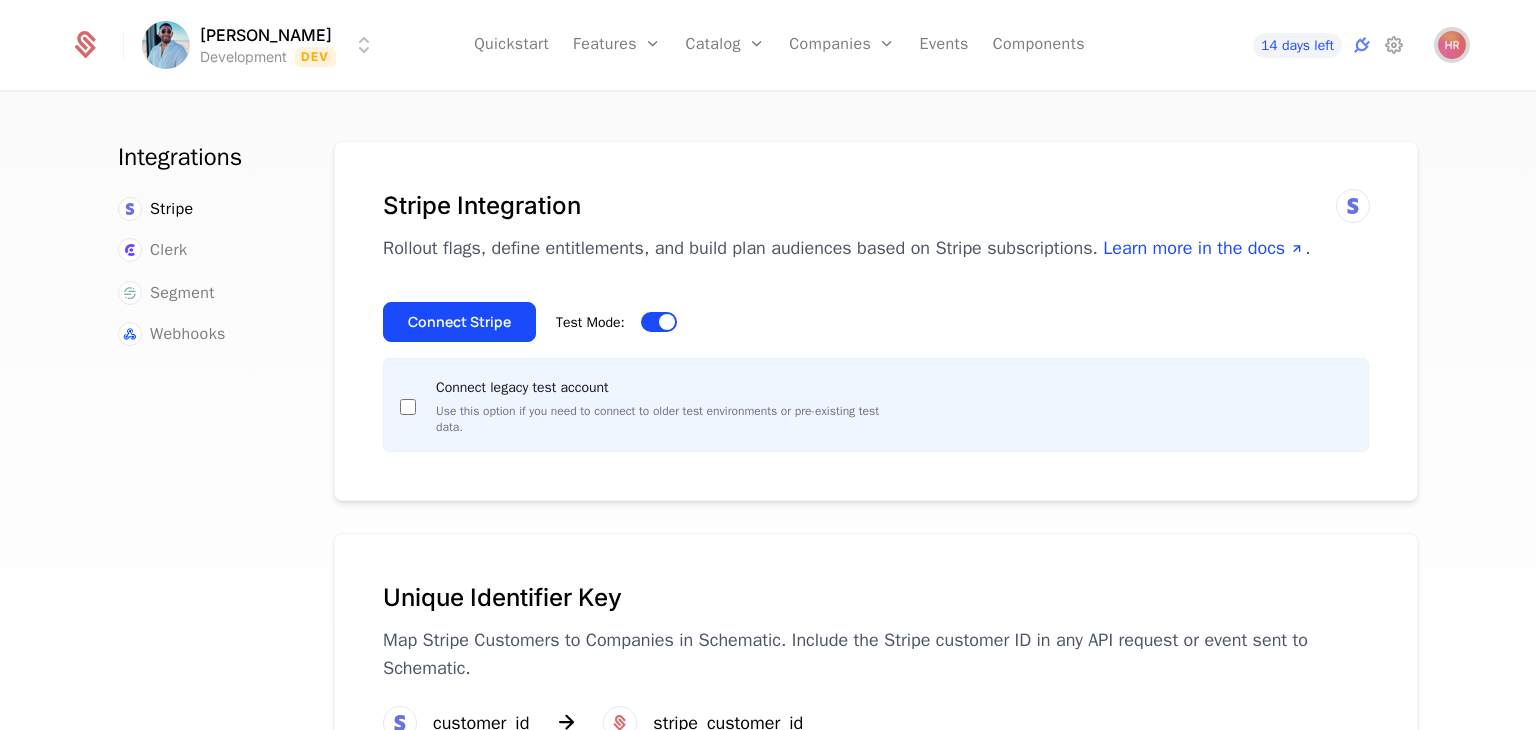 click at bounding box center [1452, 45] 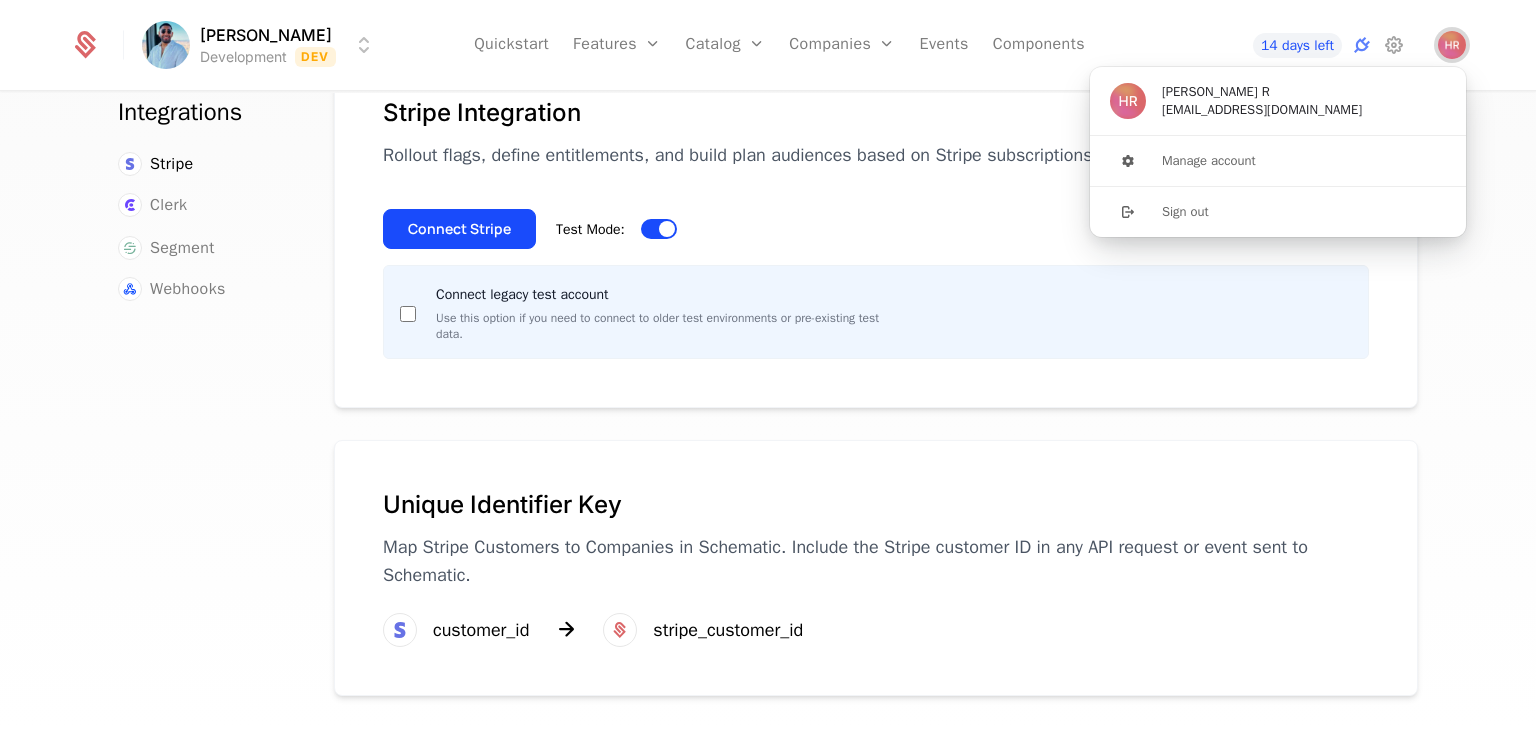 scroll, scrollTop: 95, scrollLeft: 0, axis: vertical 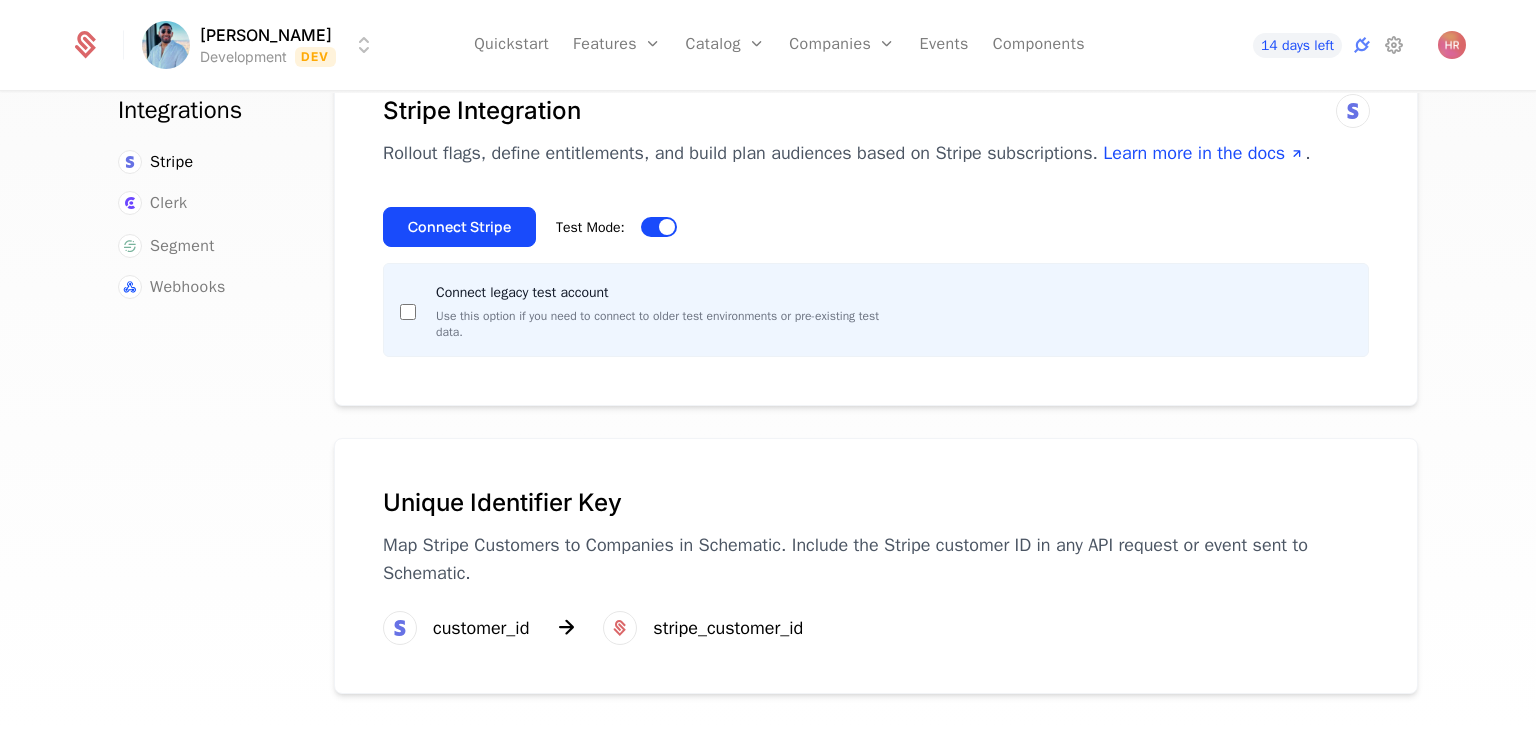 click on "Integrations Stripe Clerk Segment Webhooks Stripe Integration     Rollout flags, define entitlements, and build plan audiences based on Stripe subscriptions.   Learn more in the docs . Connect Stripe Test Mode: Connect legacy test account Use this option if you need to connect to older test environments or pre-existing test data. Unique Identifier Key     Map Stripe Customers to Companies in Schematic. Include the Stripe customer ID in any API request or event sent to Schematic. customer_id stripe_customer_id" at bounding box center (768, 417) 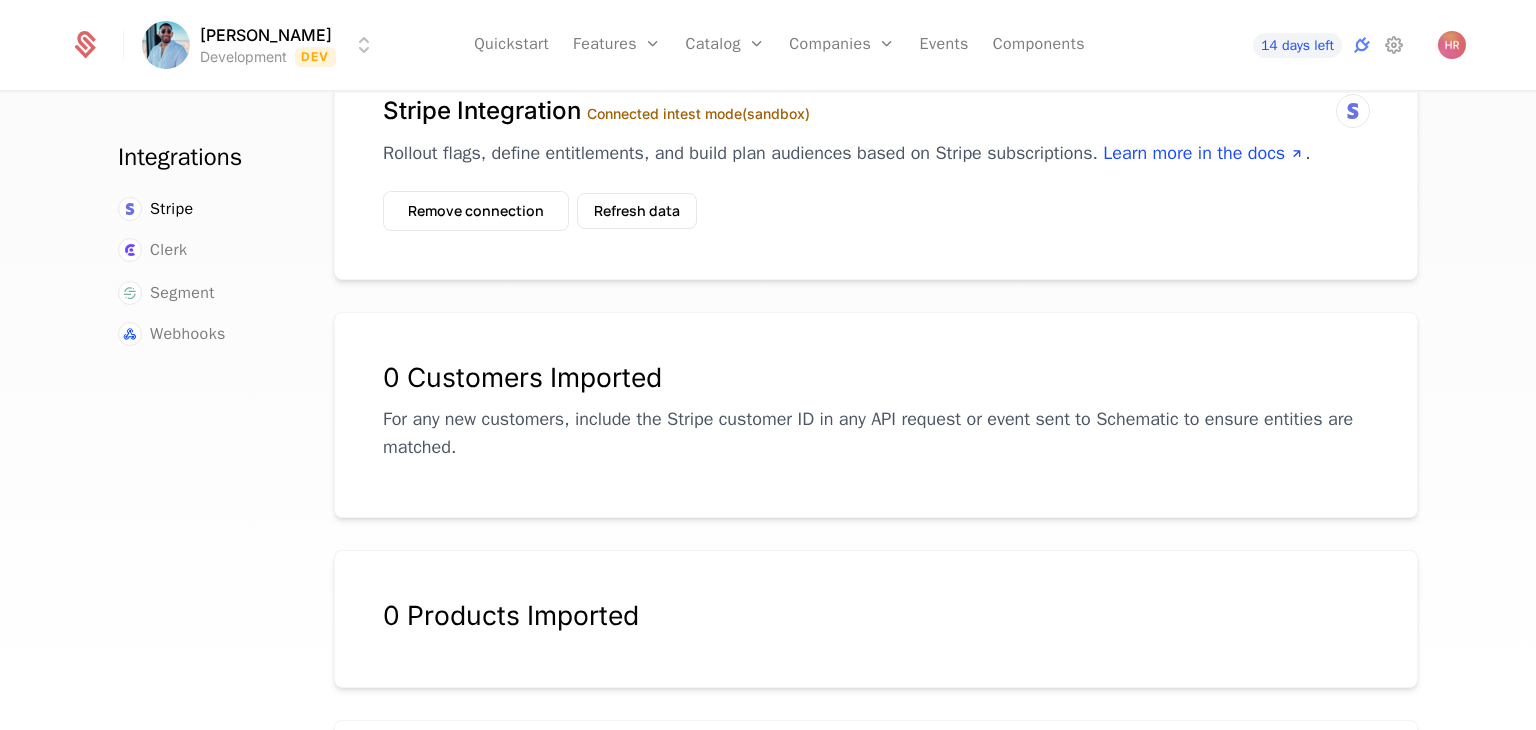 scroll, scrollTop: 0, scrollLeft: 0, axis: both 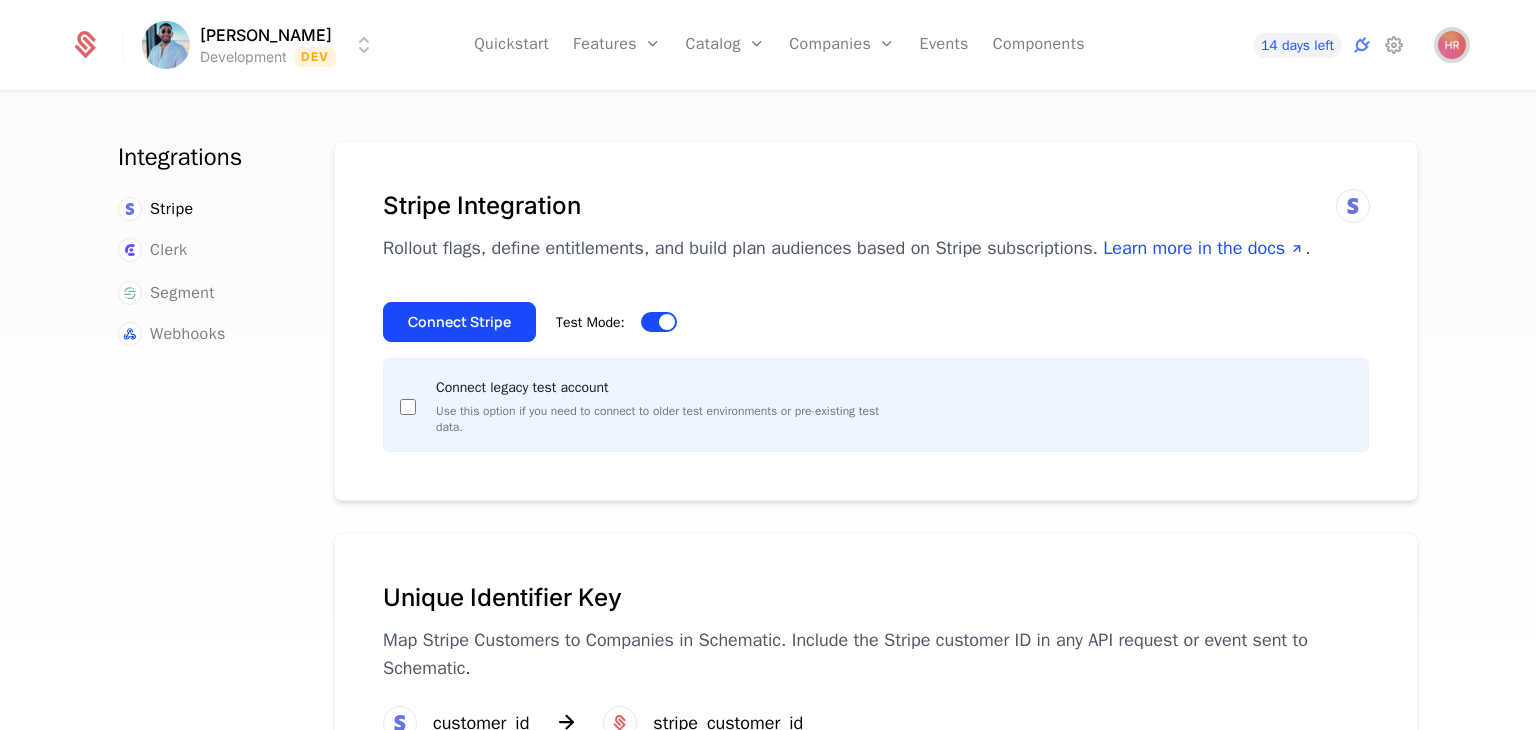 click at bounding box center [1452, 45] 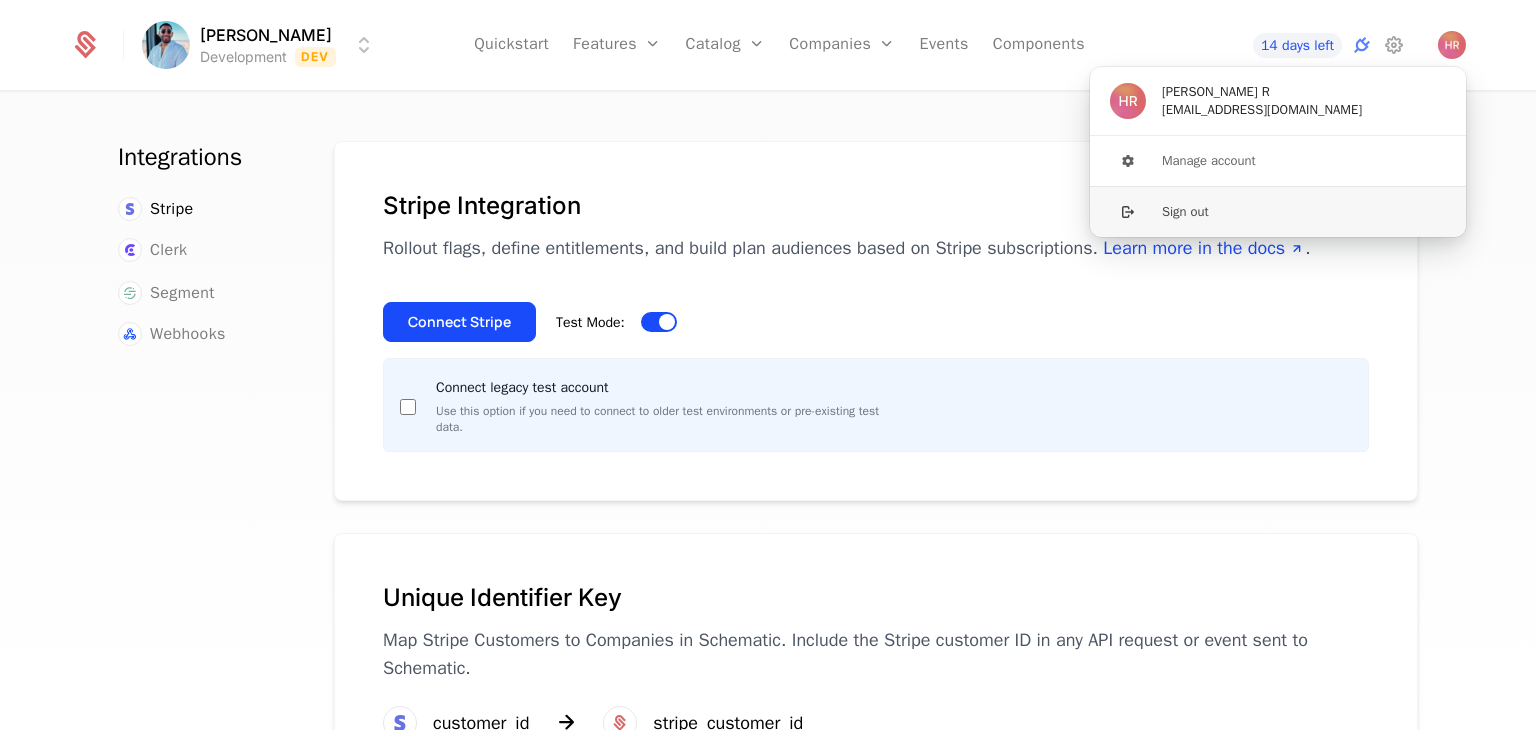 click on "Sign out" at bounding box center [1278, 211] 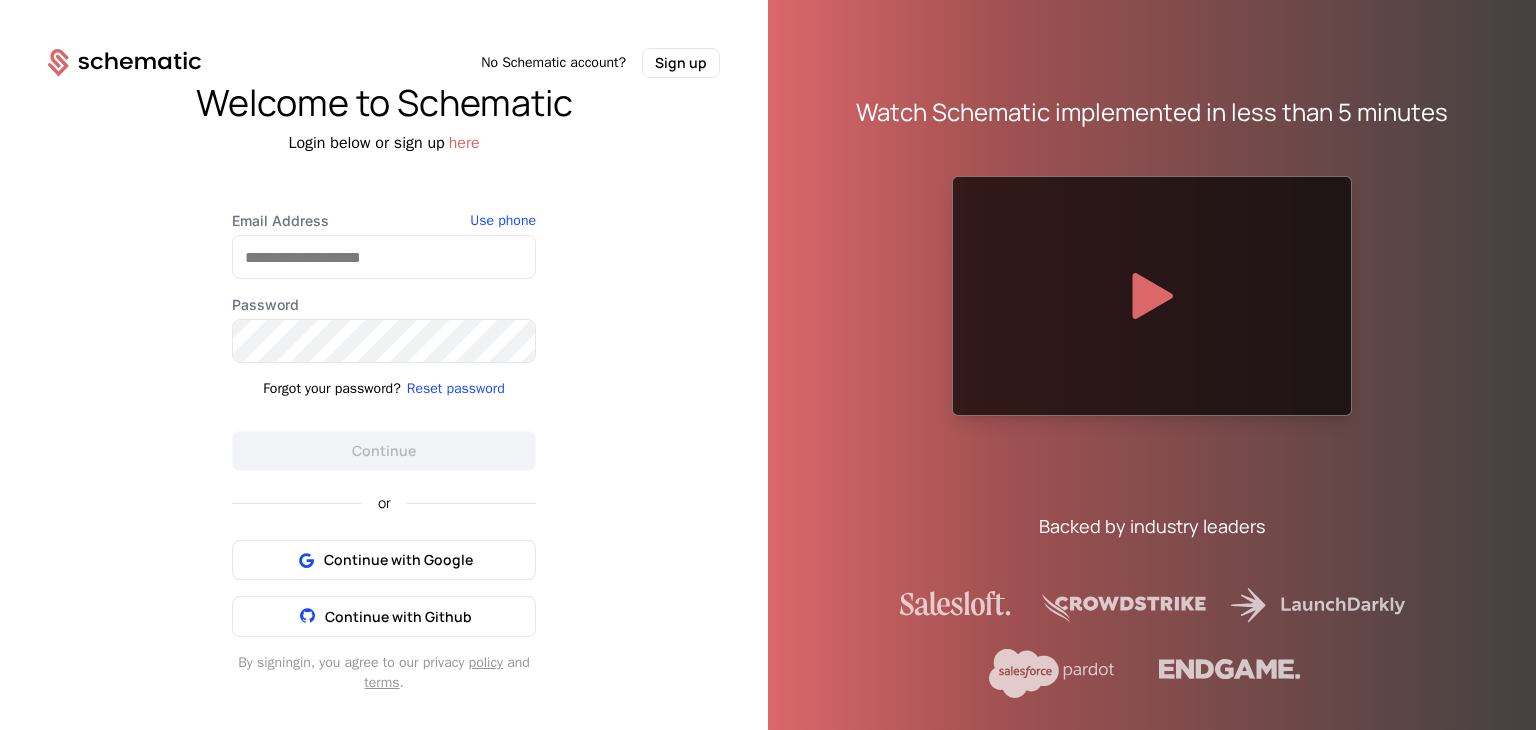 click on "here" at bounding box center [464, 143] 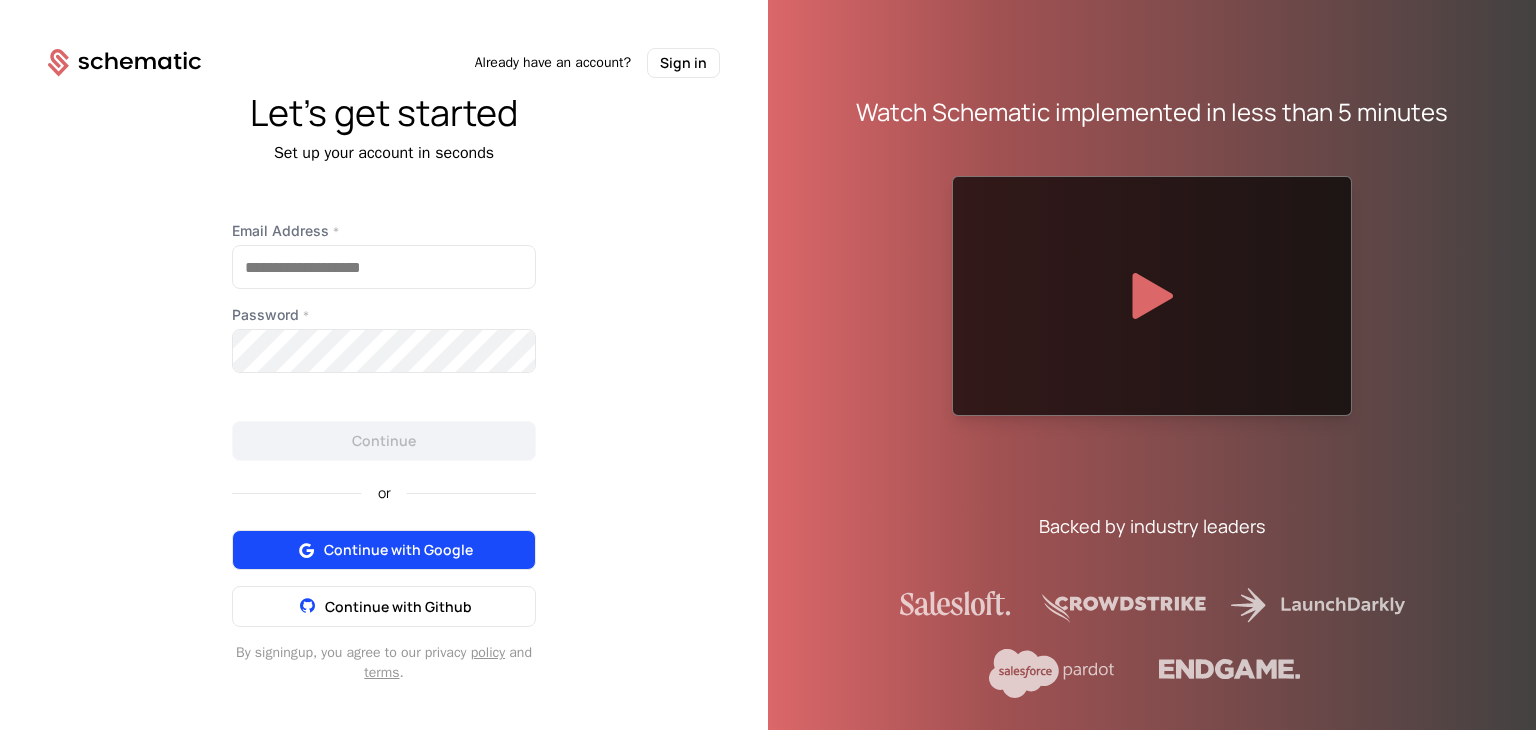 click on "Continue with Google" at bounding box center (398, 550) 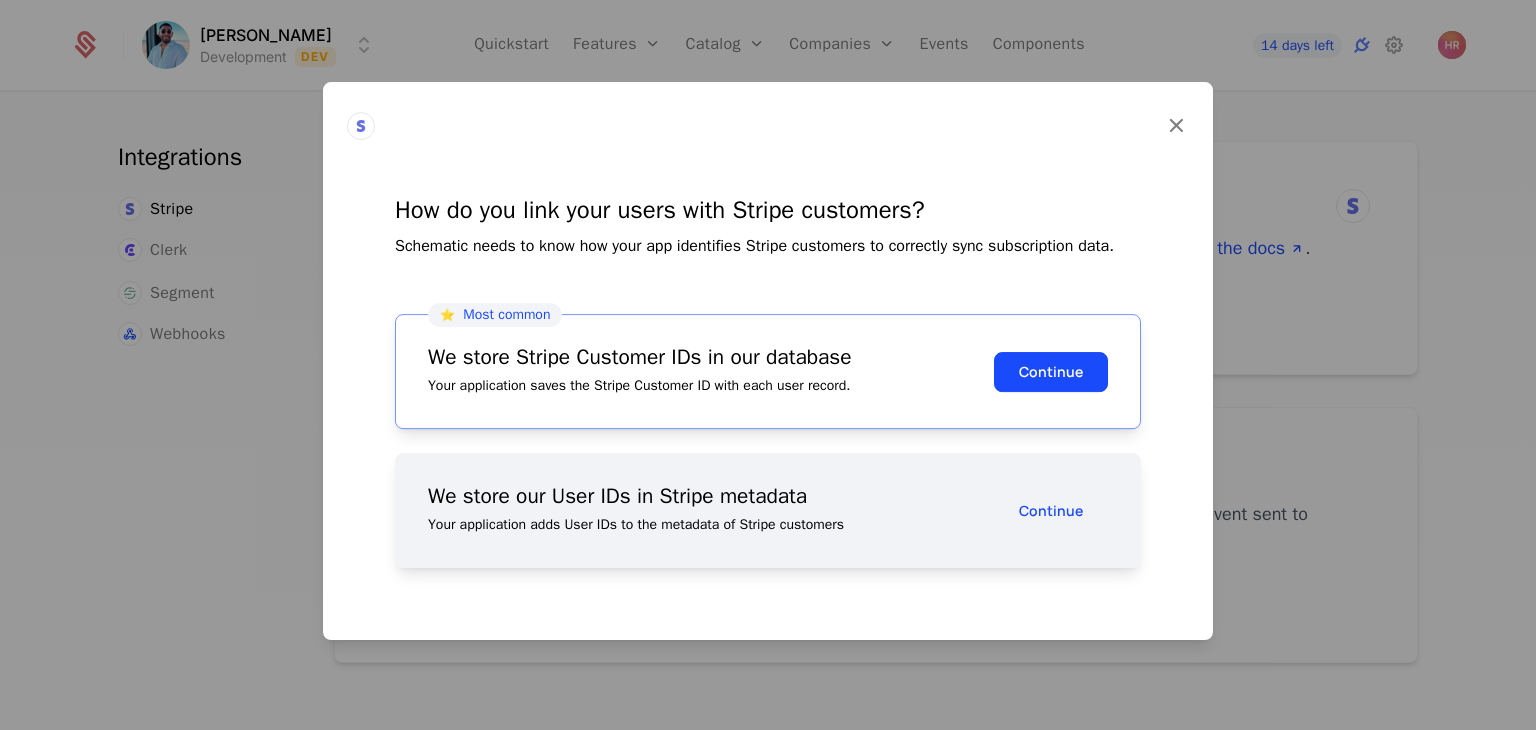 scroll, scrollTop: 0, scrollLeft: 0, axis: both 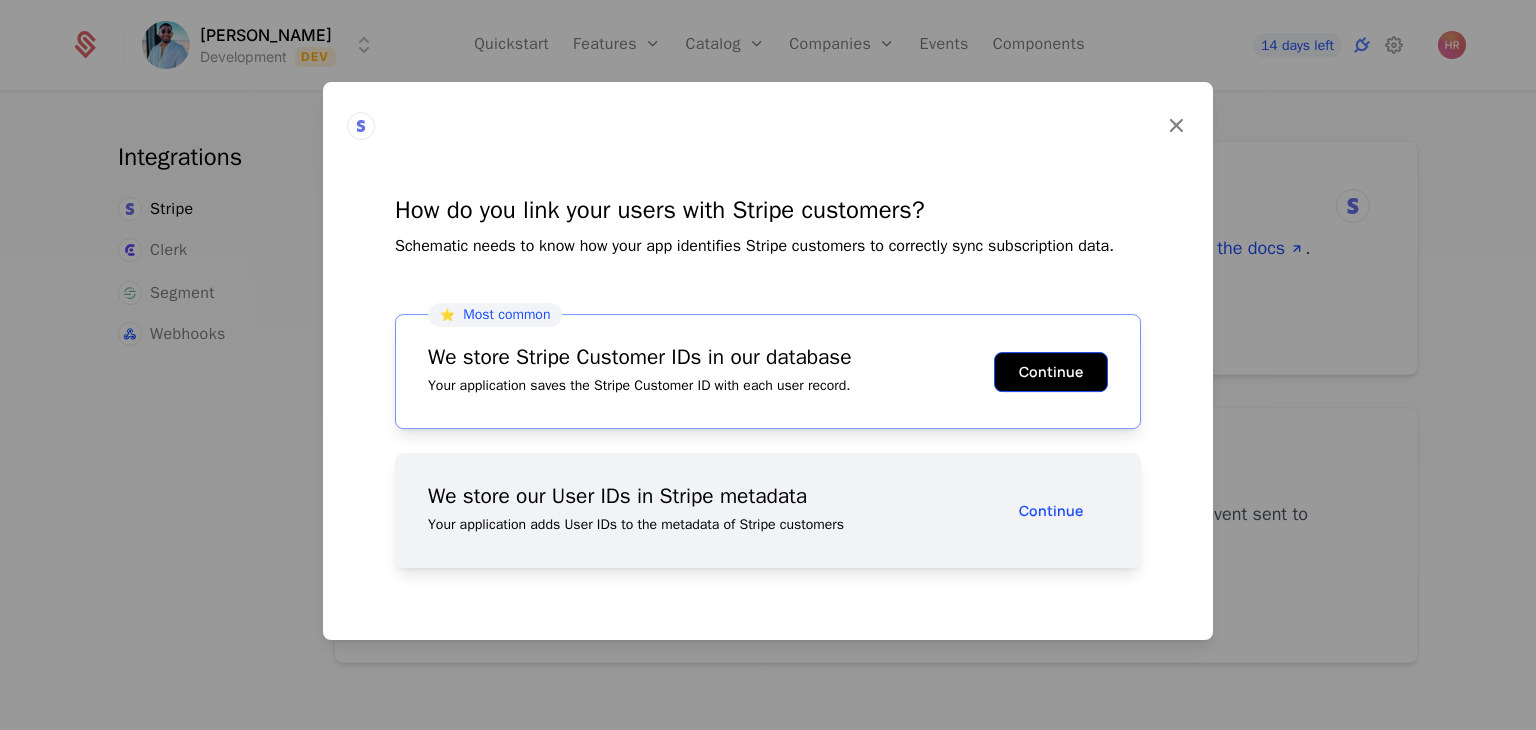 click on "Continue" at bounding box center [1051, 372] 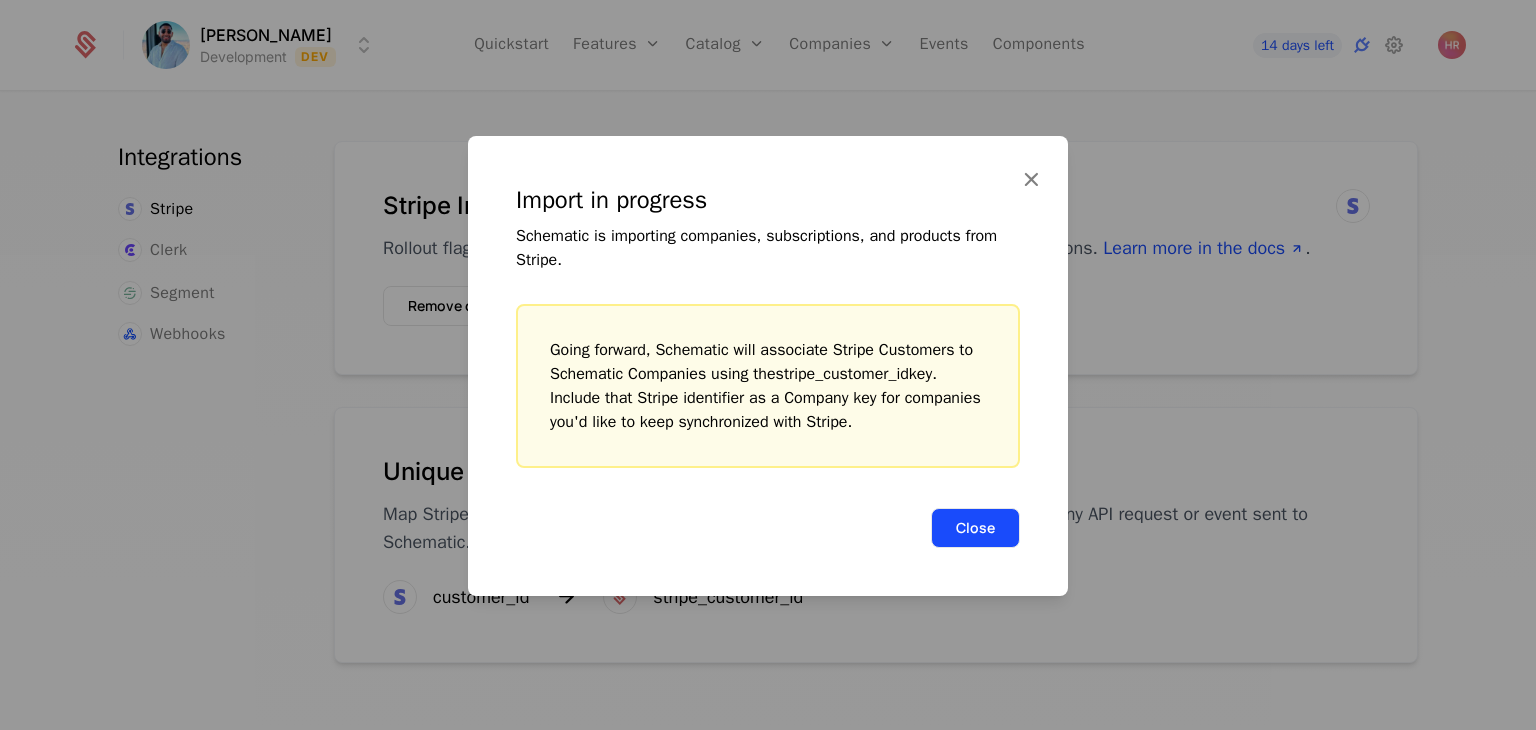 click on "Close" at bounding box center (975, 528) 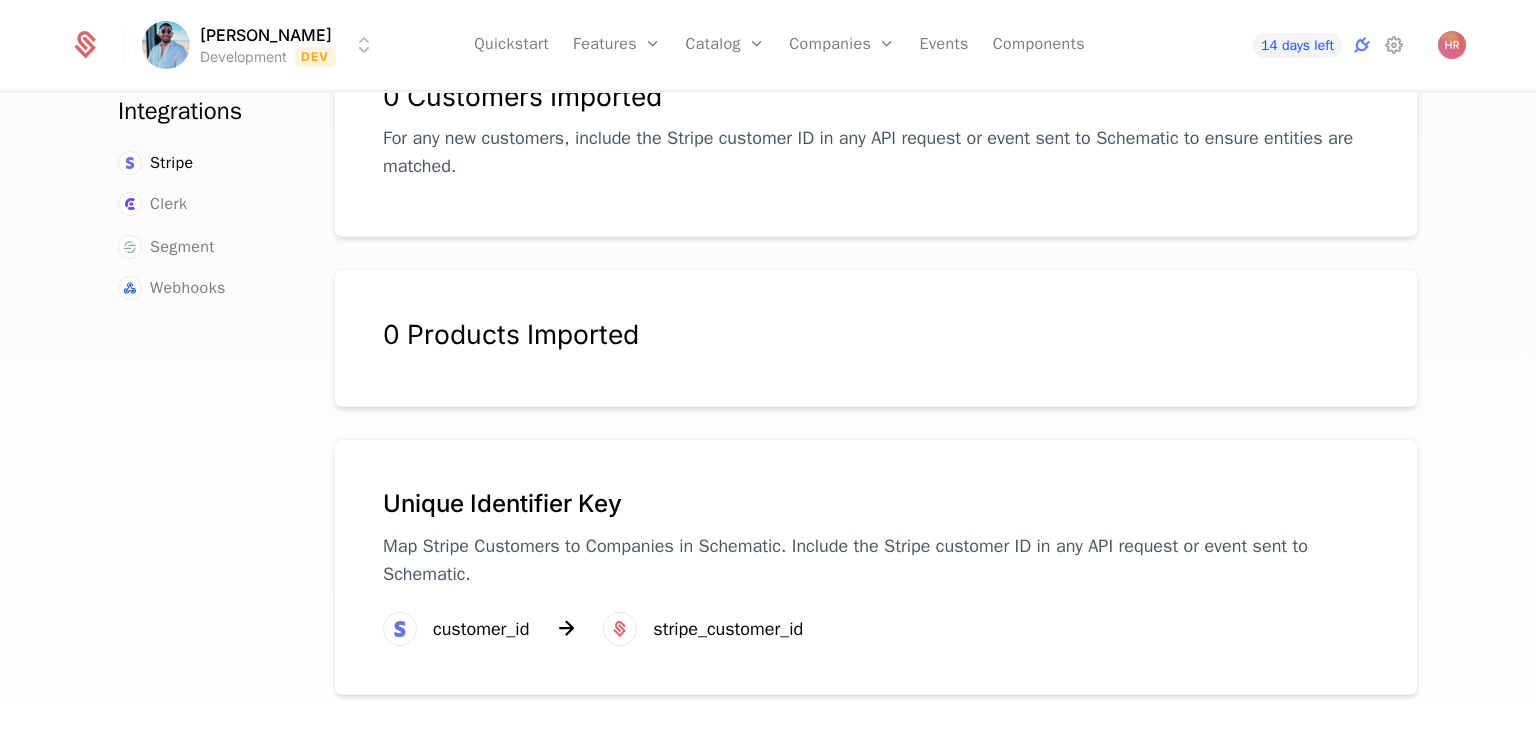 scroll, scrollTop: 0, scrollLeft: 0, axis: both 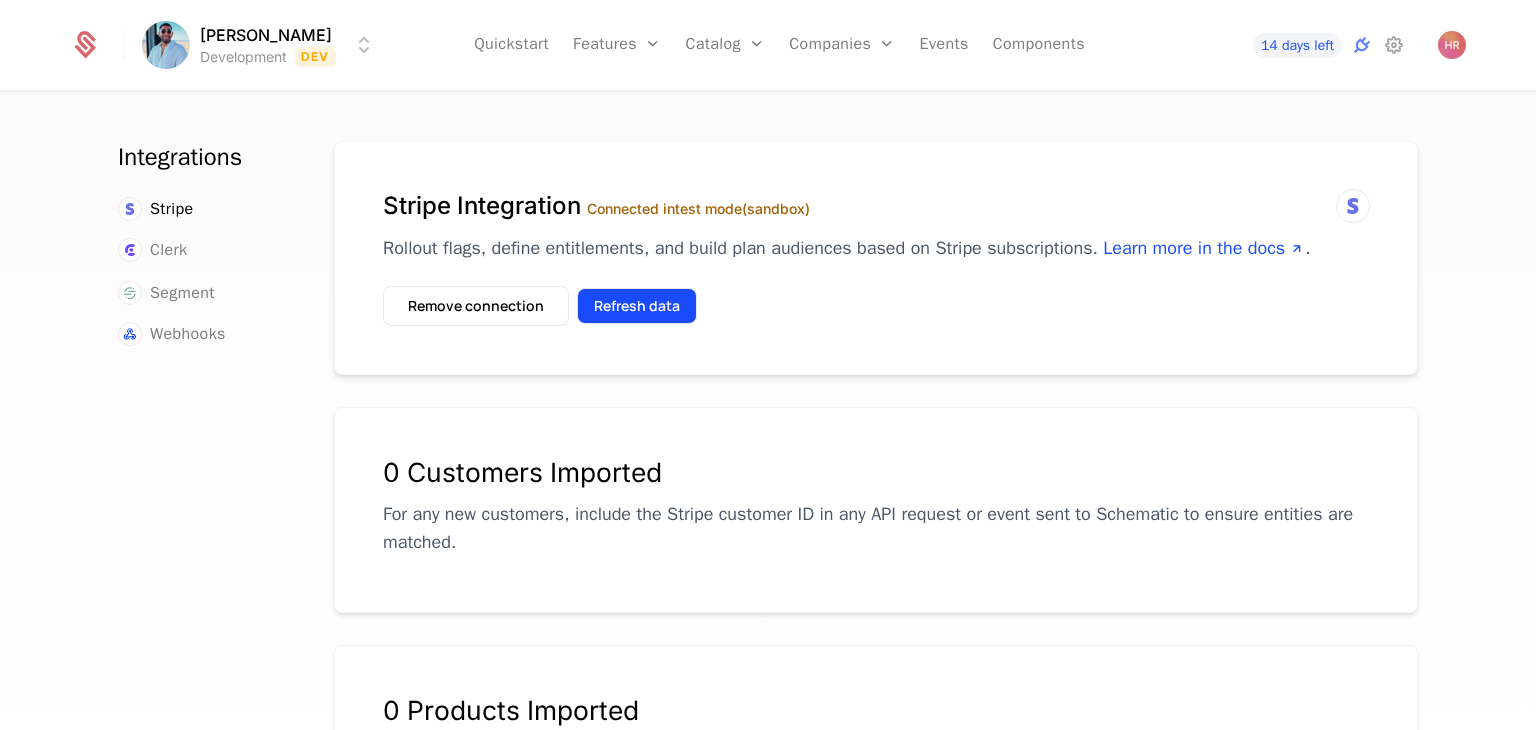 click on "Refresh data" at bounding box center (637, 306) 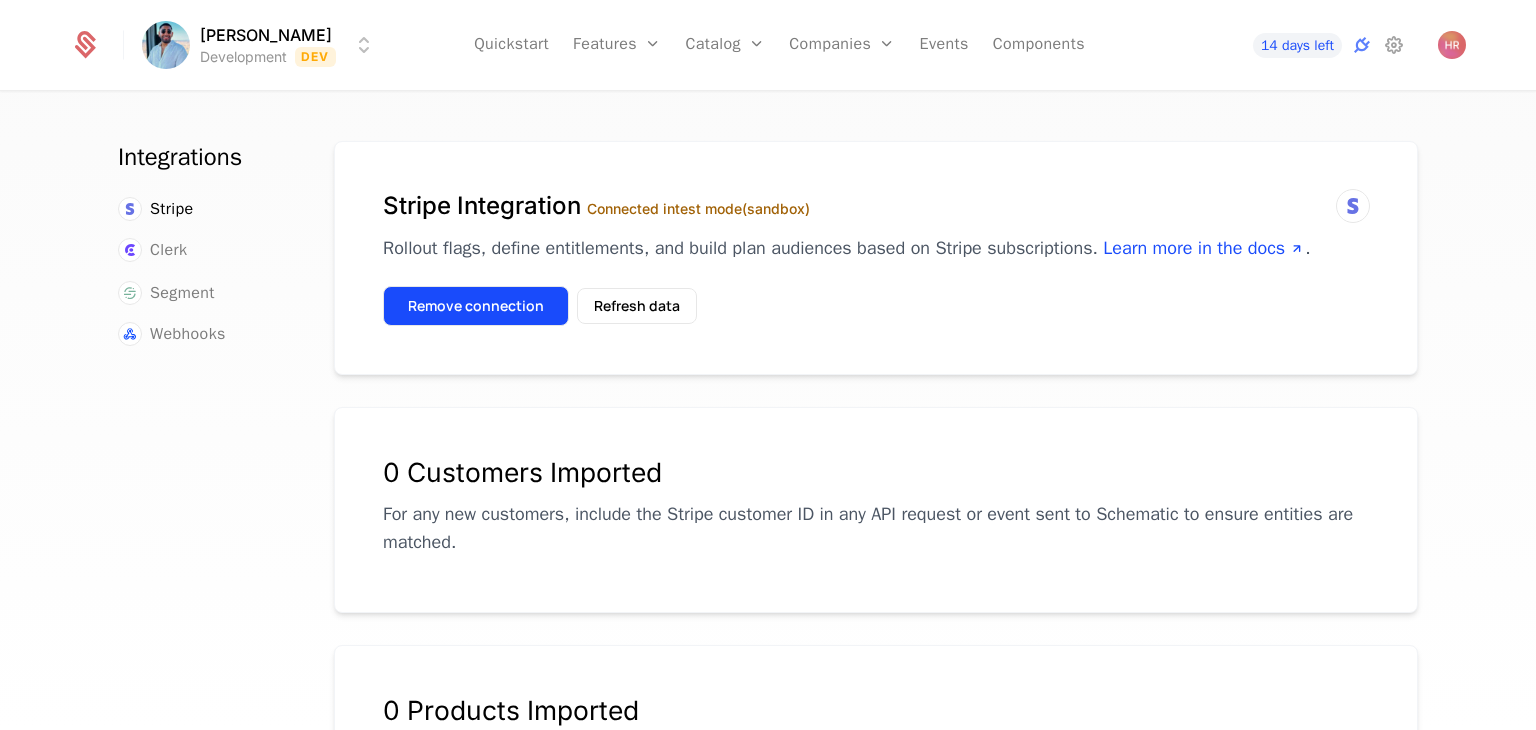 click on "Remove connection" at bounding box center (476, 306) 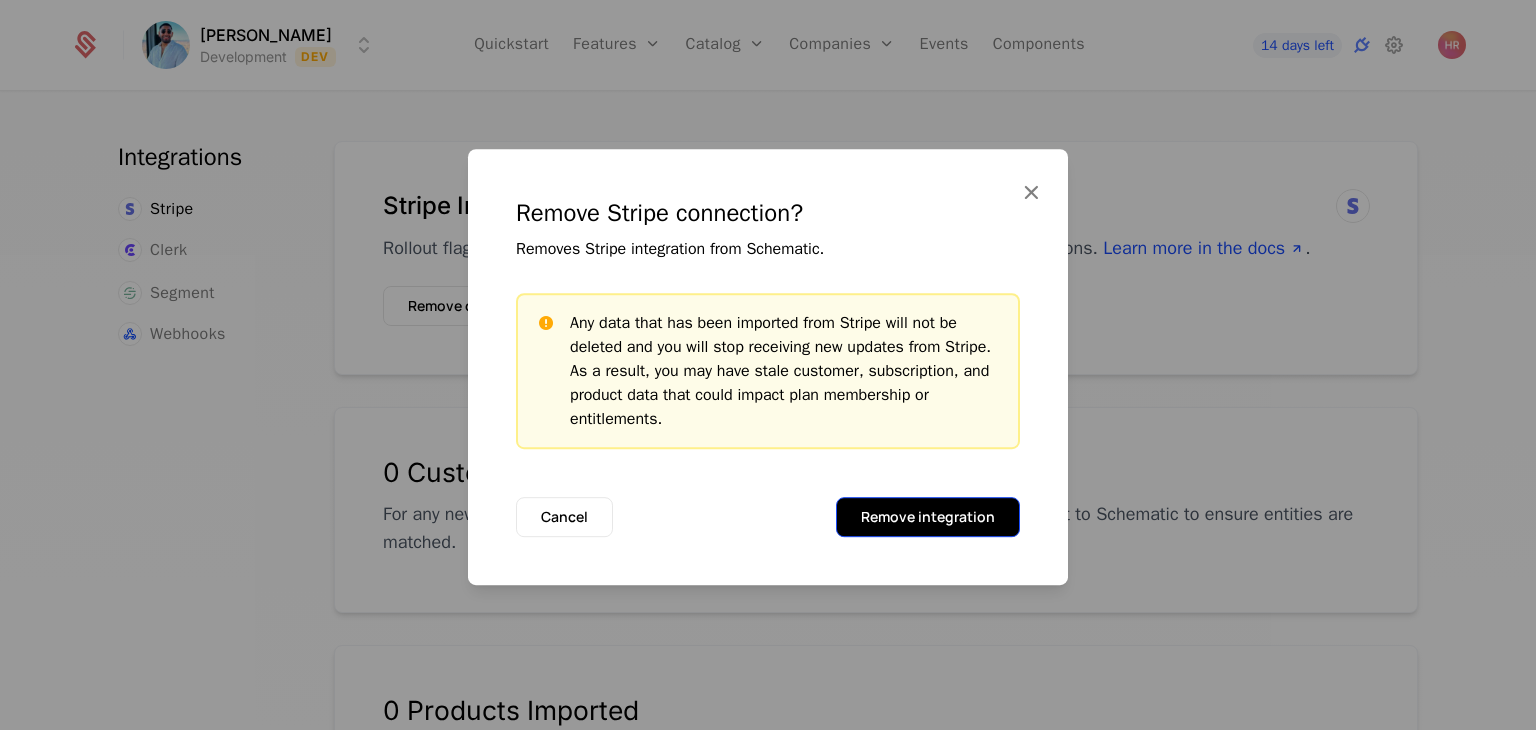 click on "Remove integration" at bounding box center (928, 517) 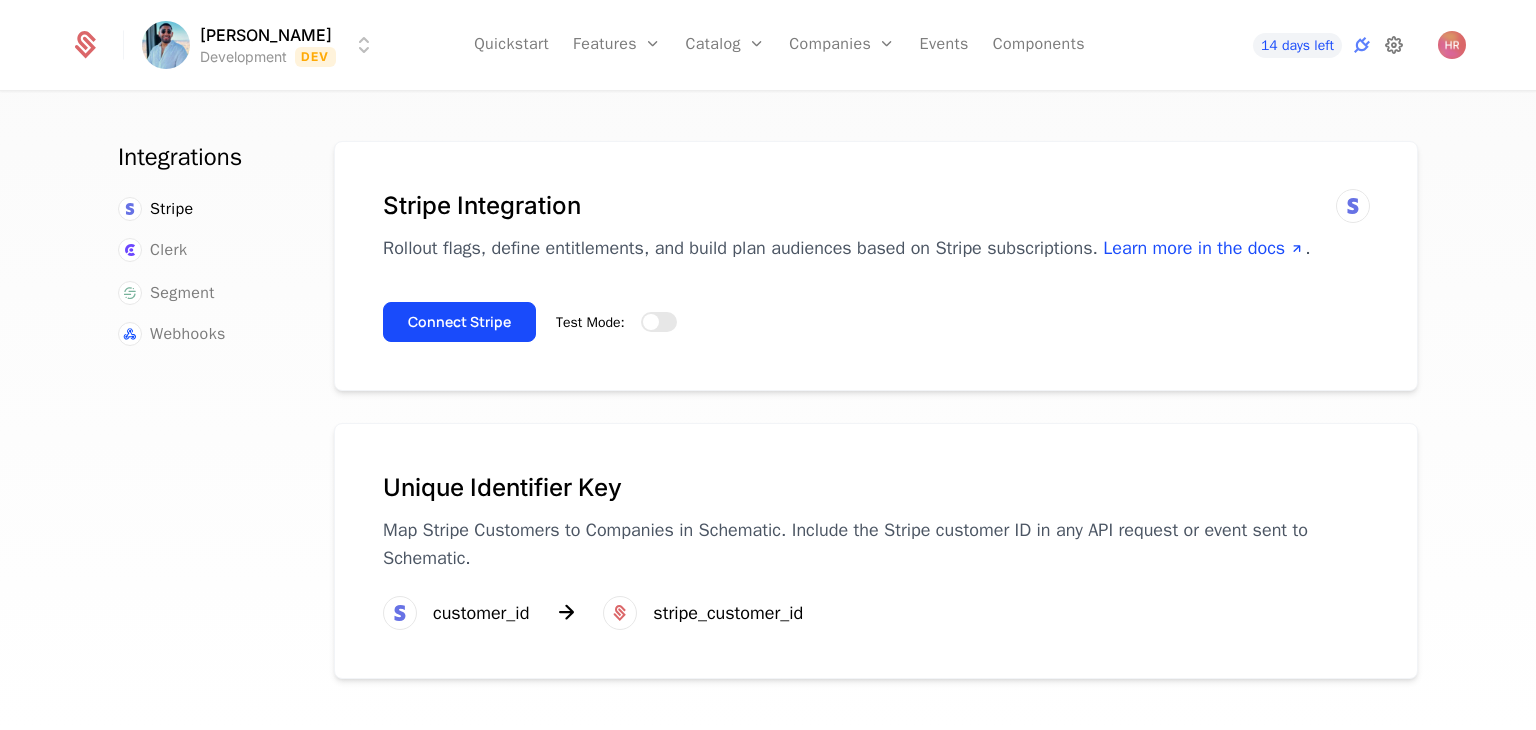 click at bounding box center (1394, 45) 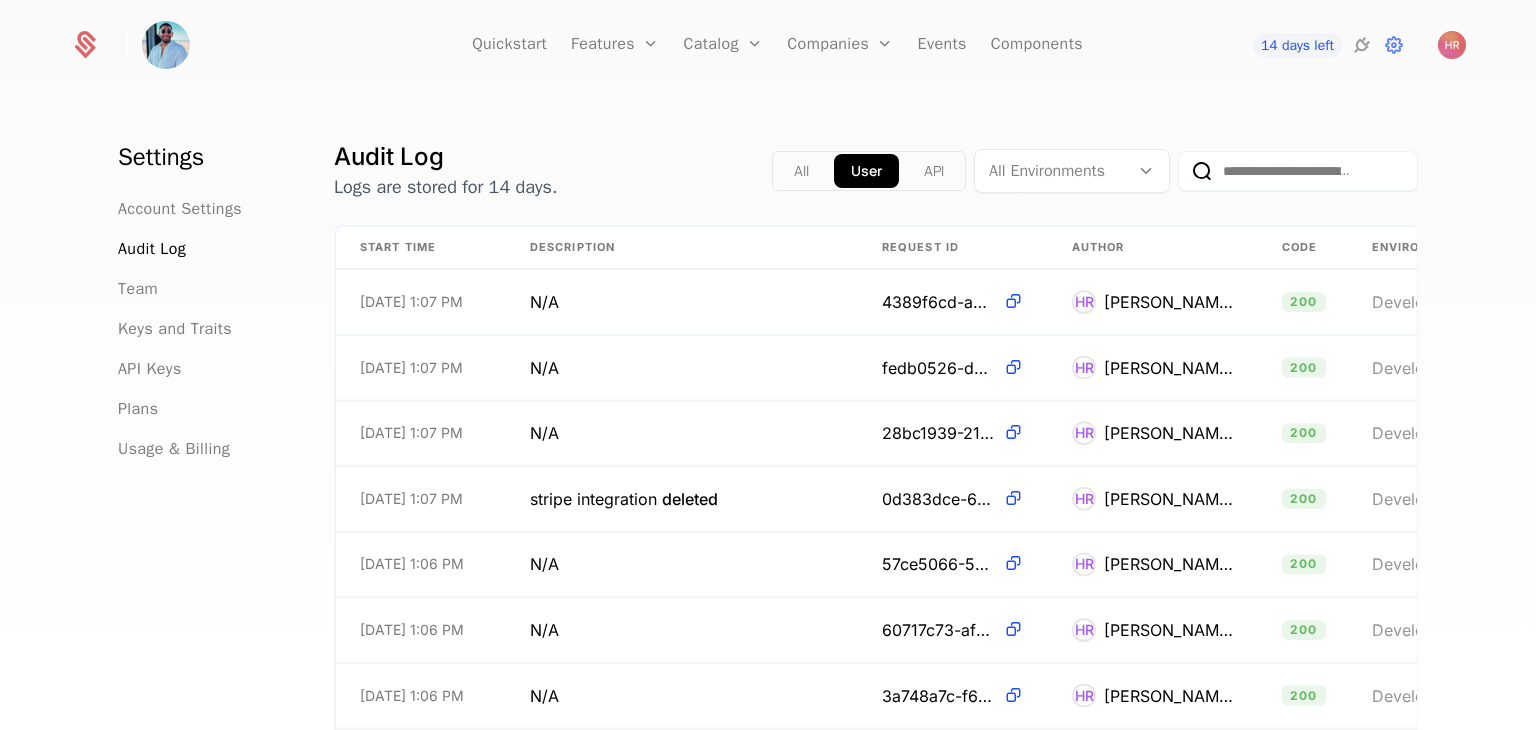 click on "Account Settings Audit Log Team Keys and Traits API Keys Plans Usage & Billing" at bounding box center [202, 329] 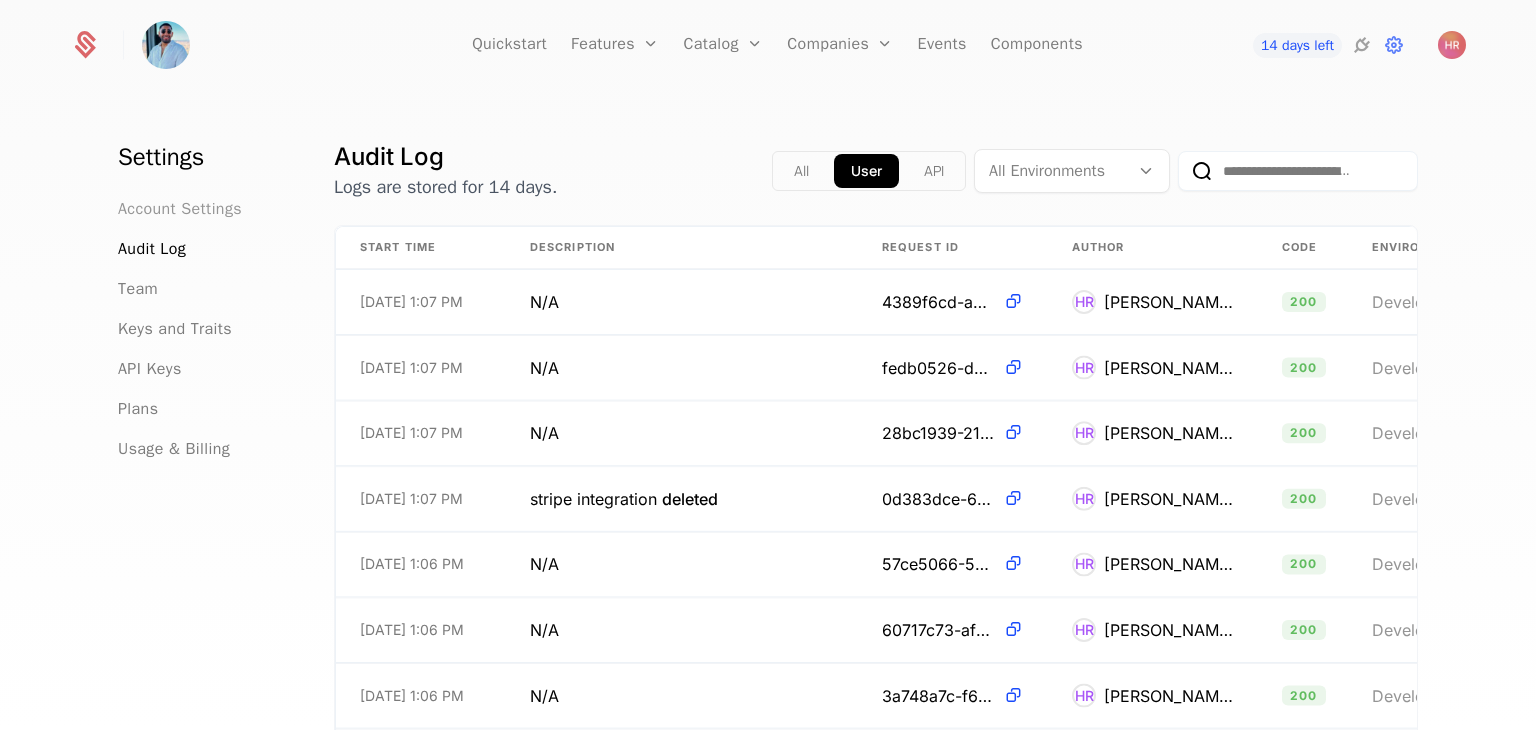 click on "Account Settings" at bounding box center [180, 209] 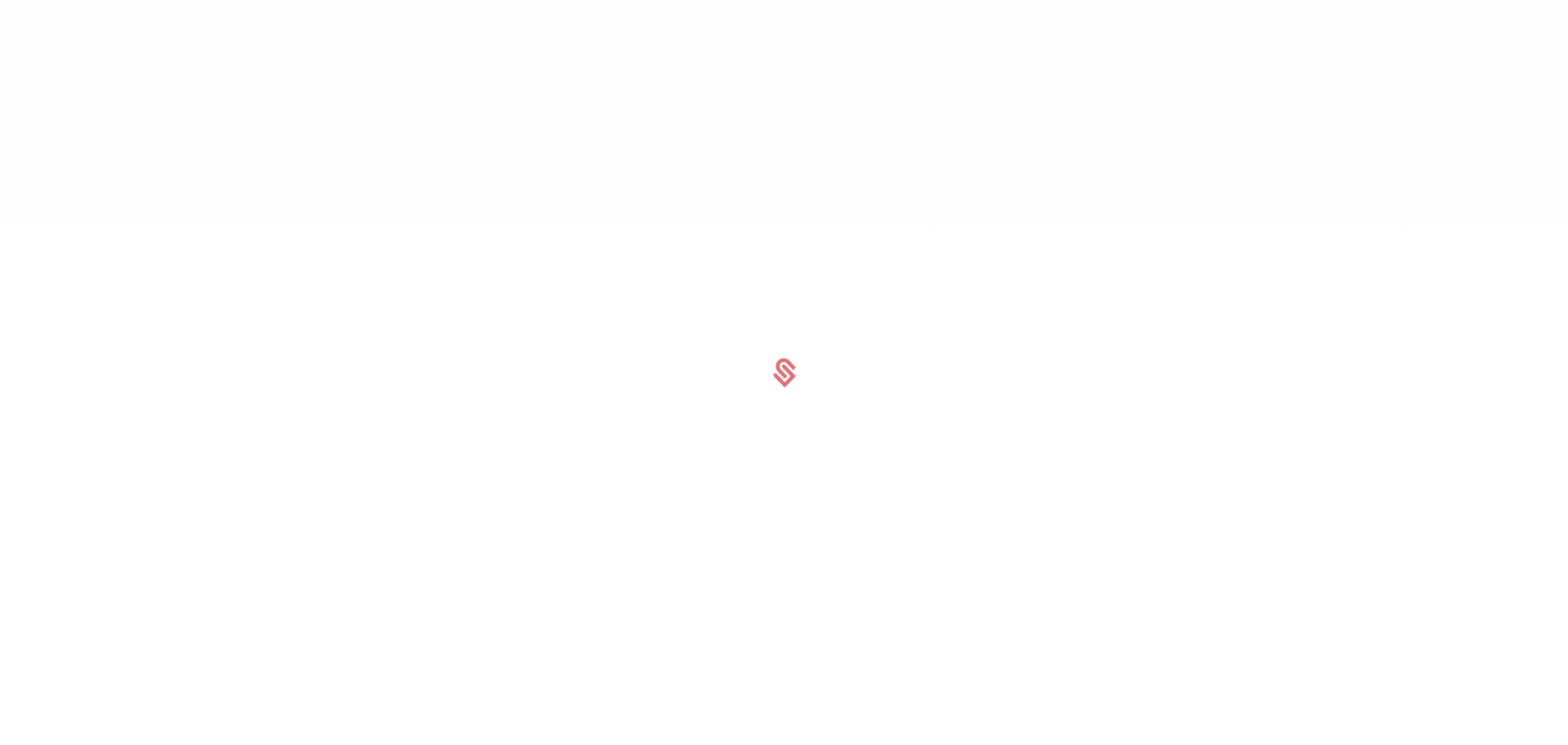 scroll, scrollTop: 0, scrollLeft: 0, axis: both 